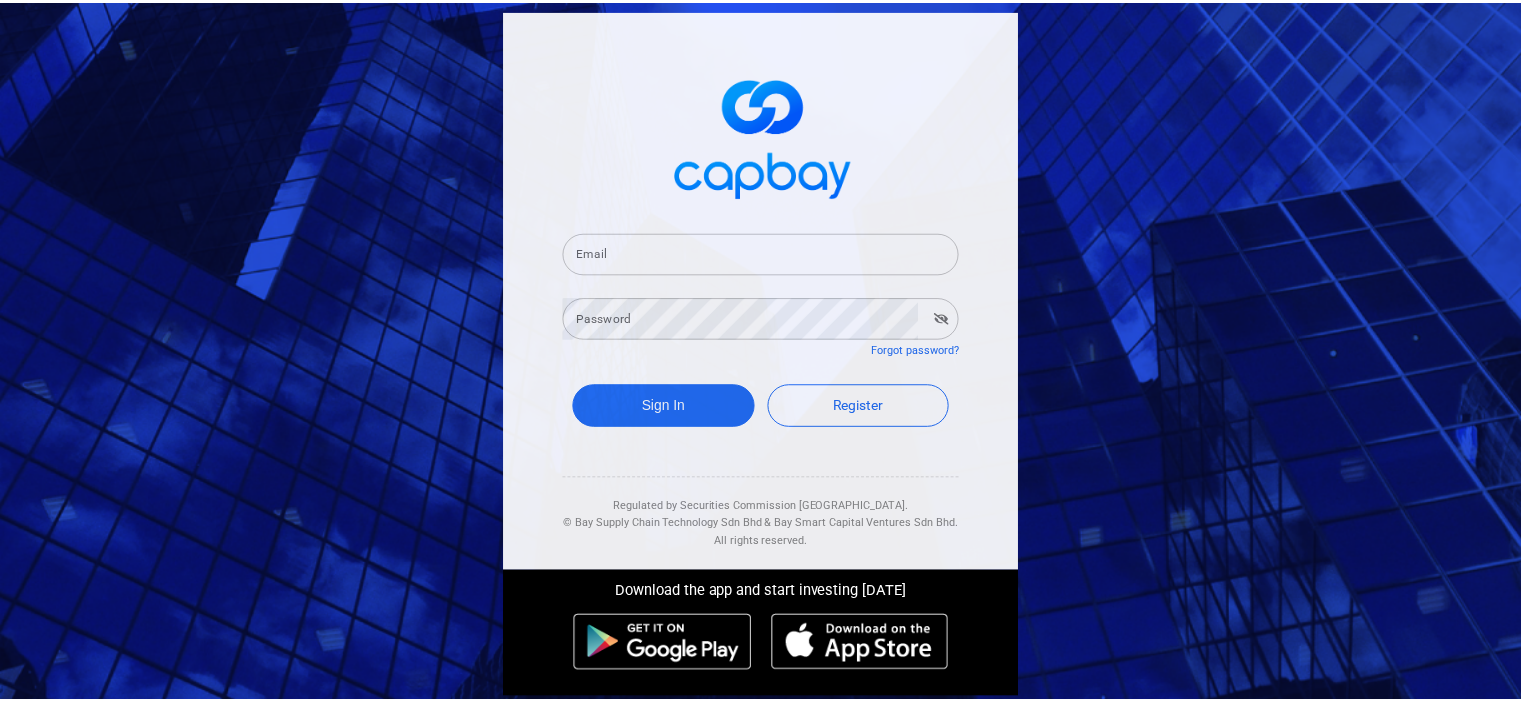 scroll, scrollTop: 0, scrollLeft: 0, axis: both 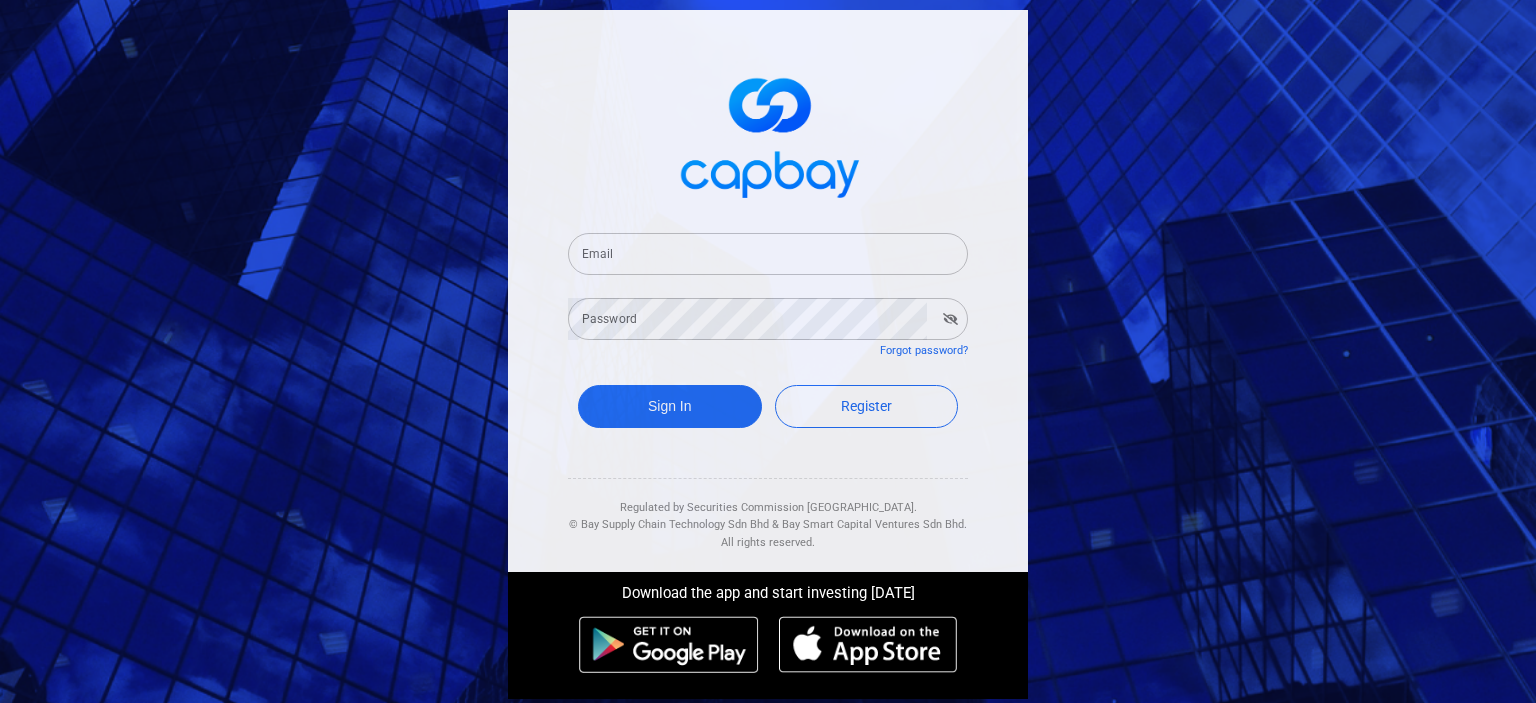 click on "Email" at bounding box center [768, 254] 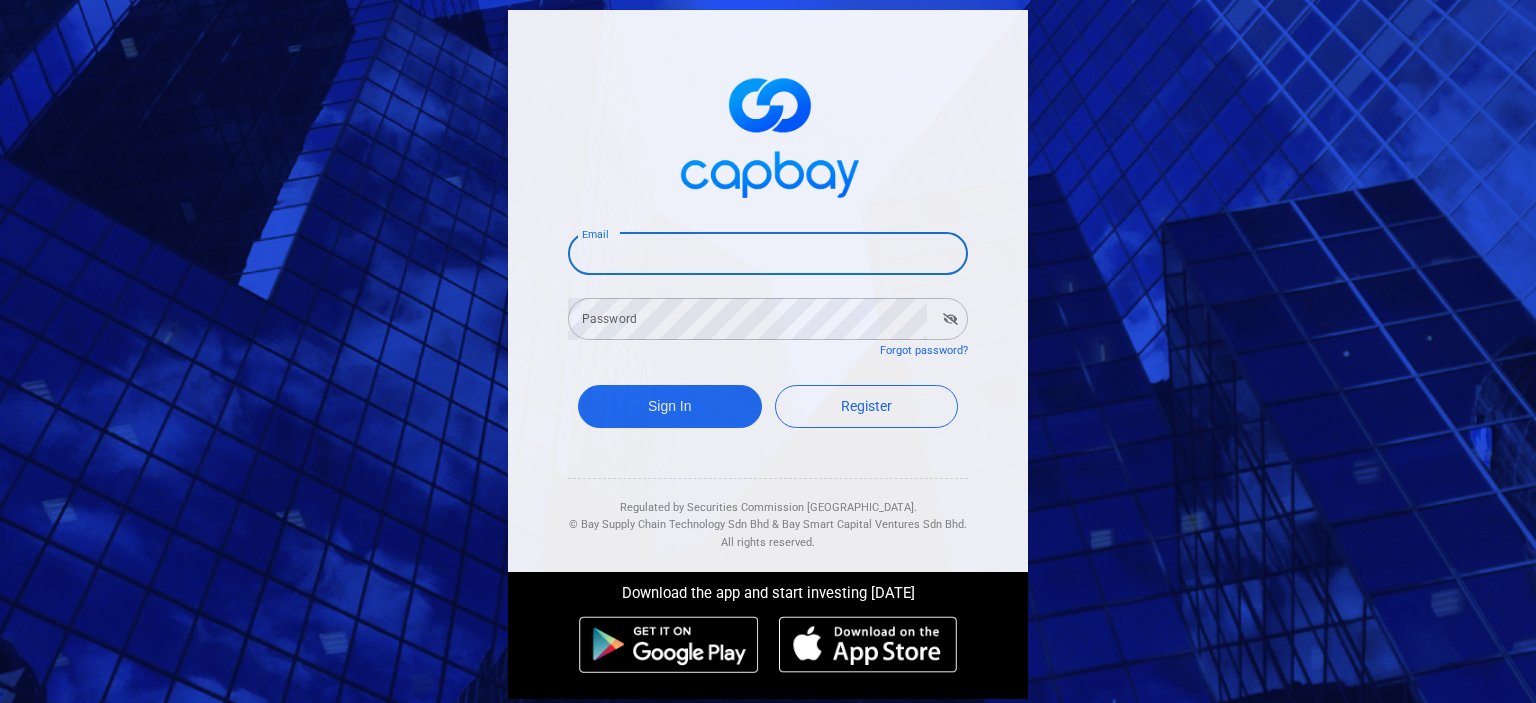 paste on "[EMAIL_ADDRESS][DOMAIN_NAME]" 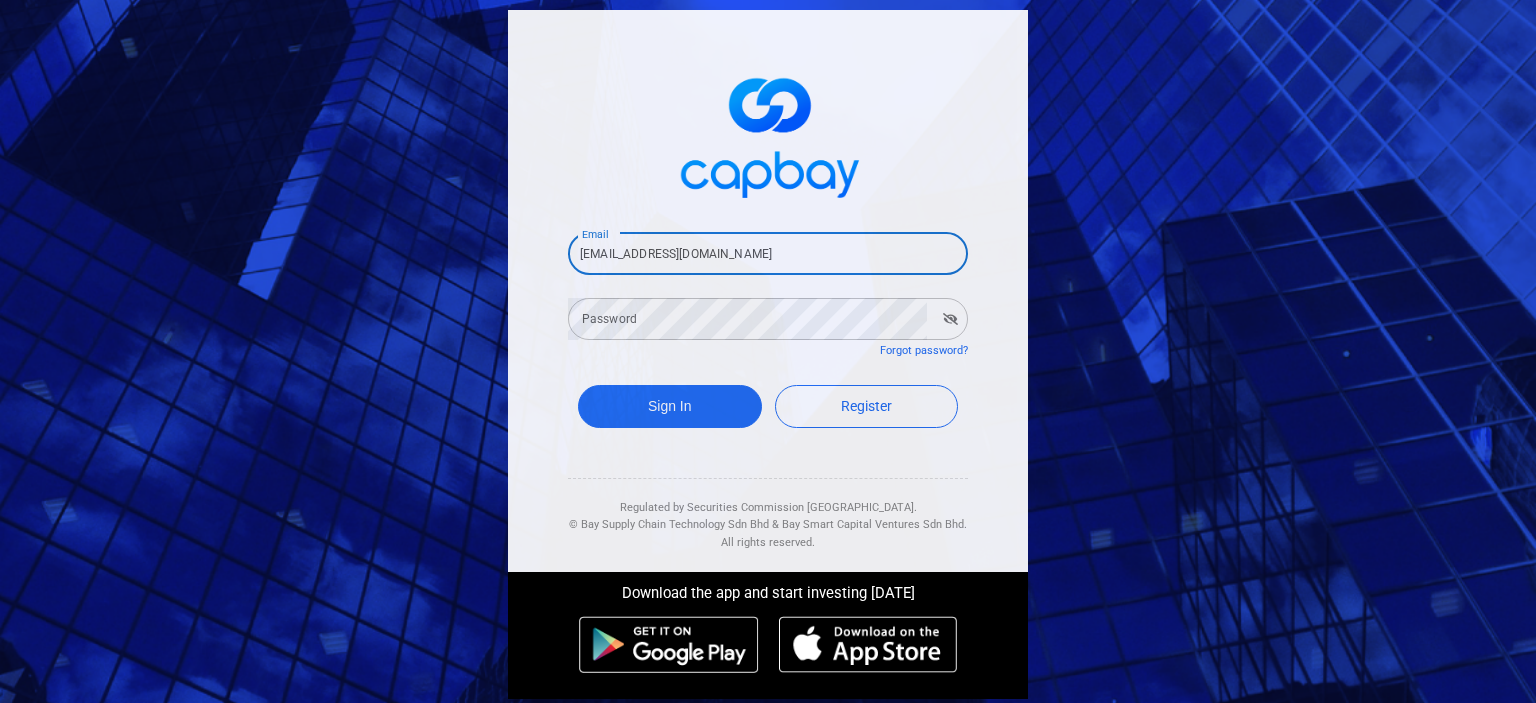 type on "[EMAIL_ADDRESS][DOMAIN_NAME]" 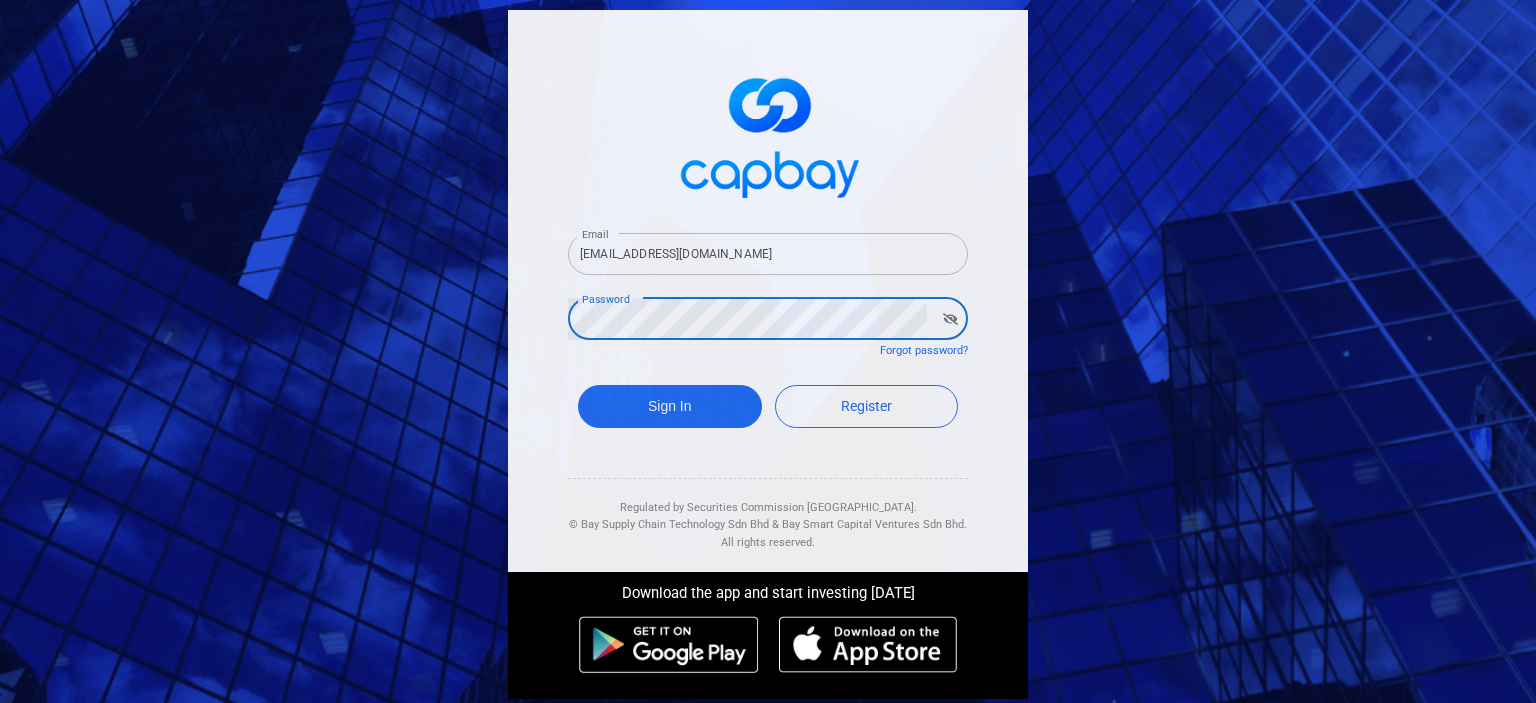click on "Sign In" at bounding box center [670, 406] 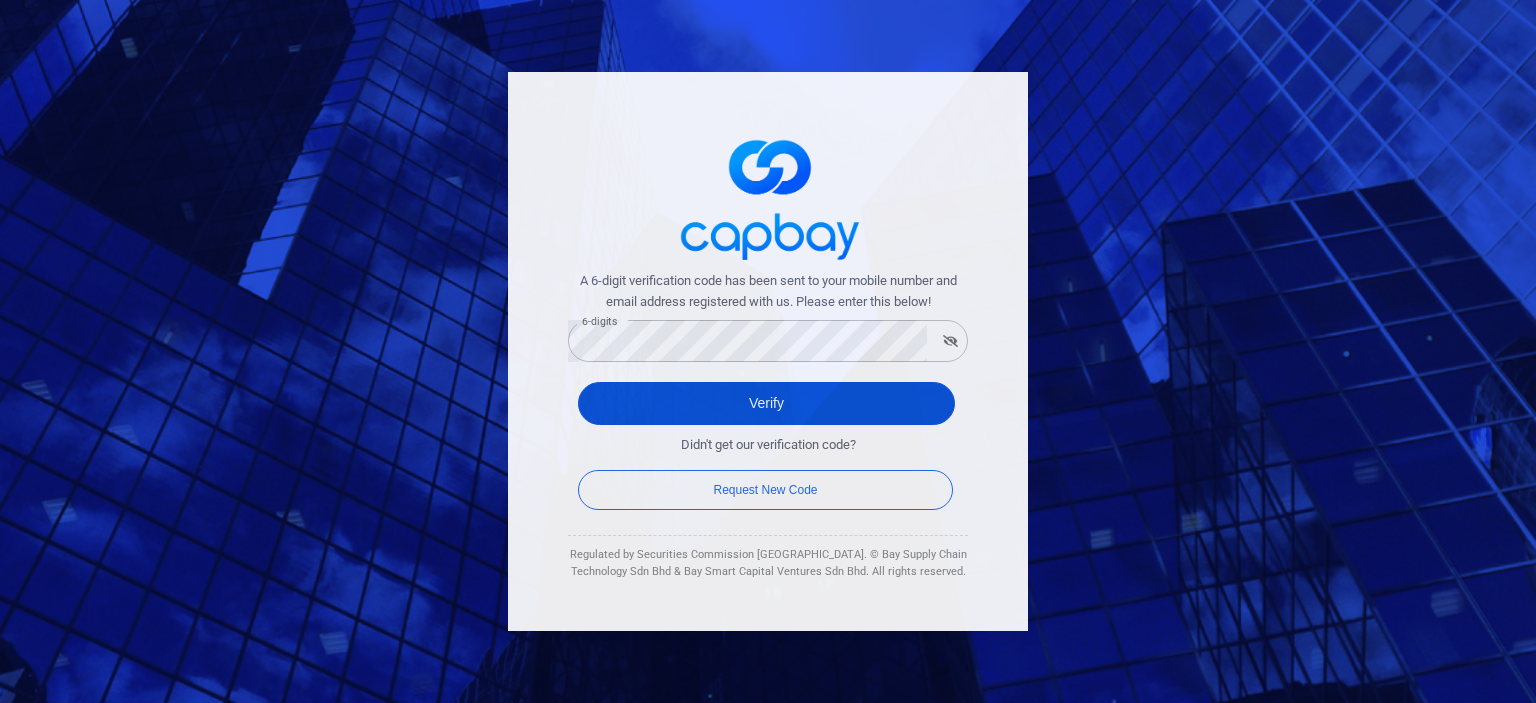 click on "Verify" at bounding box center (766, 403) 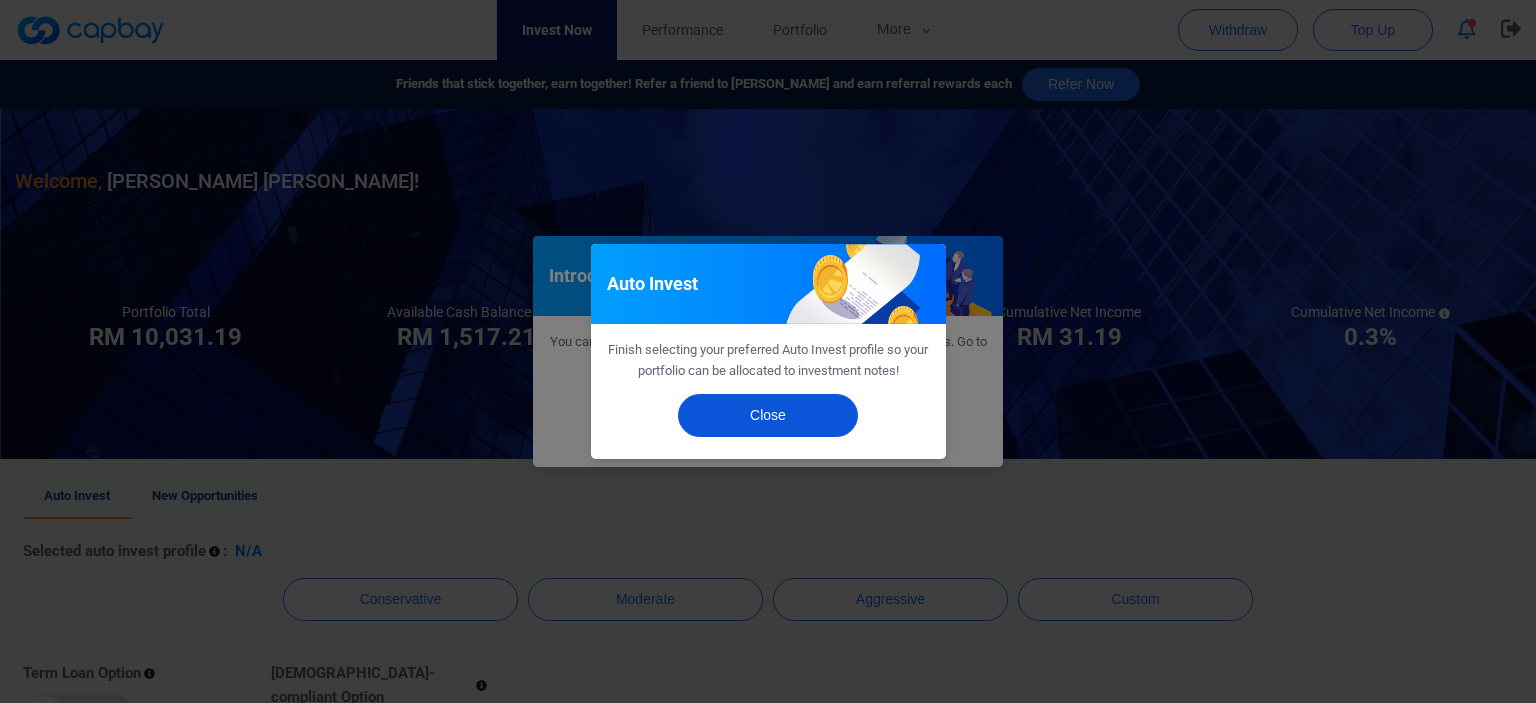 click on "Close" at bounding box center (768, 415) 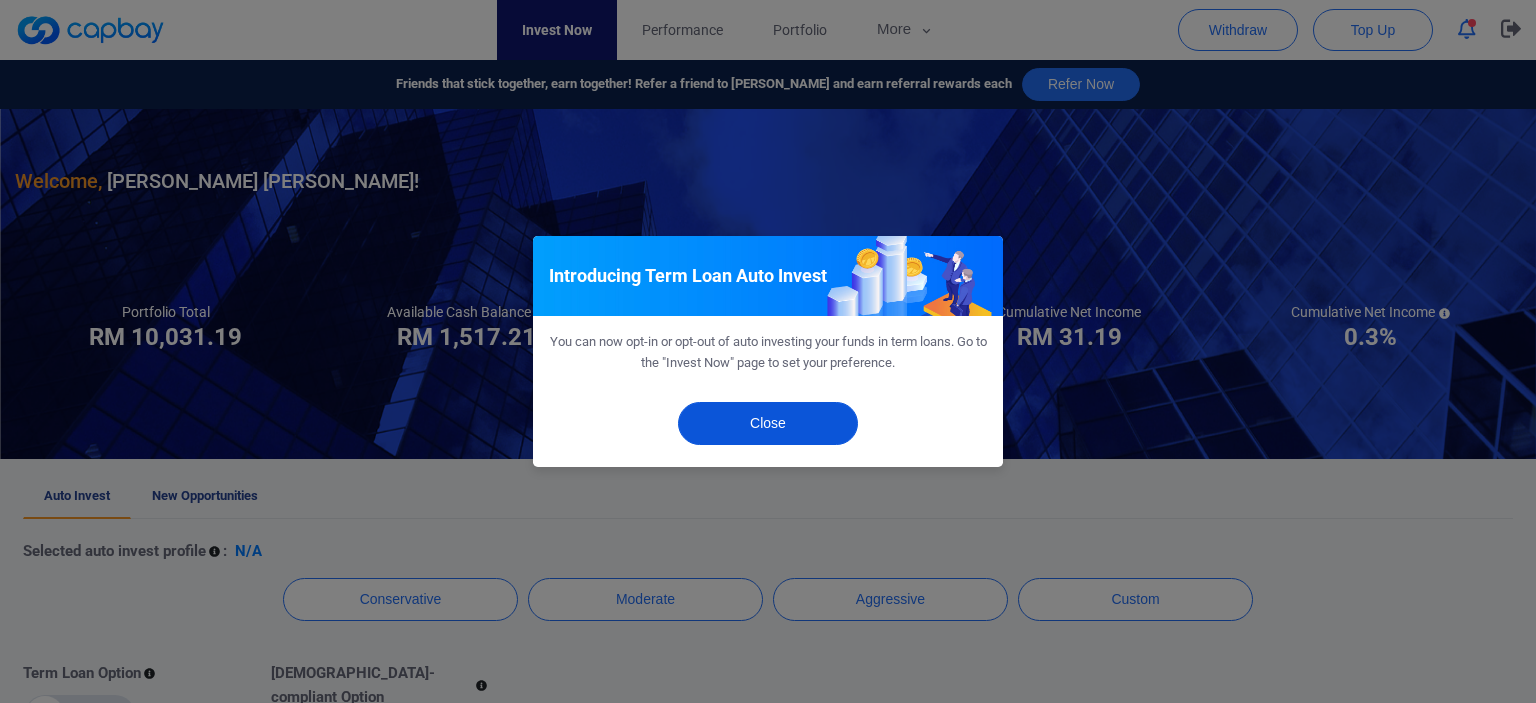 click on "Close" at bounding box center [768, 423] 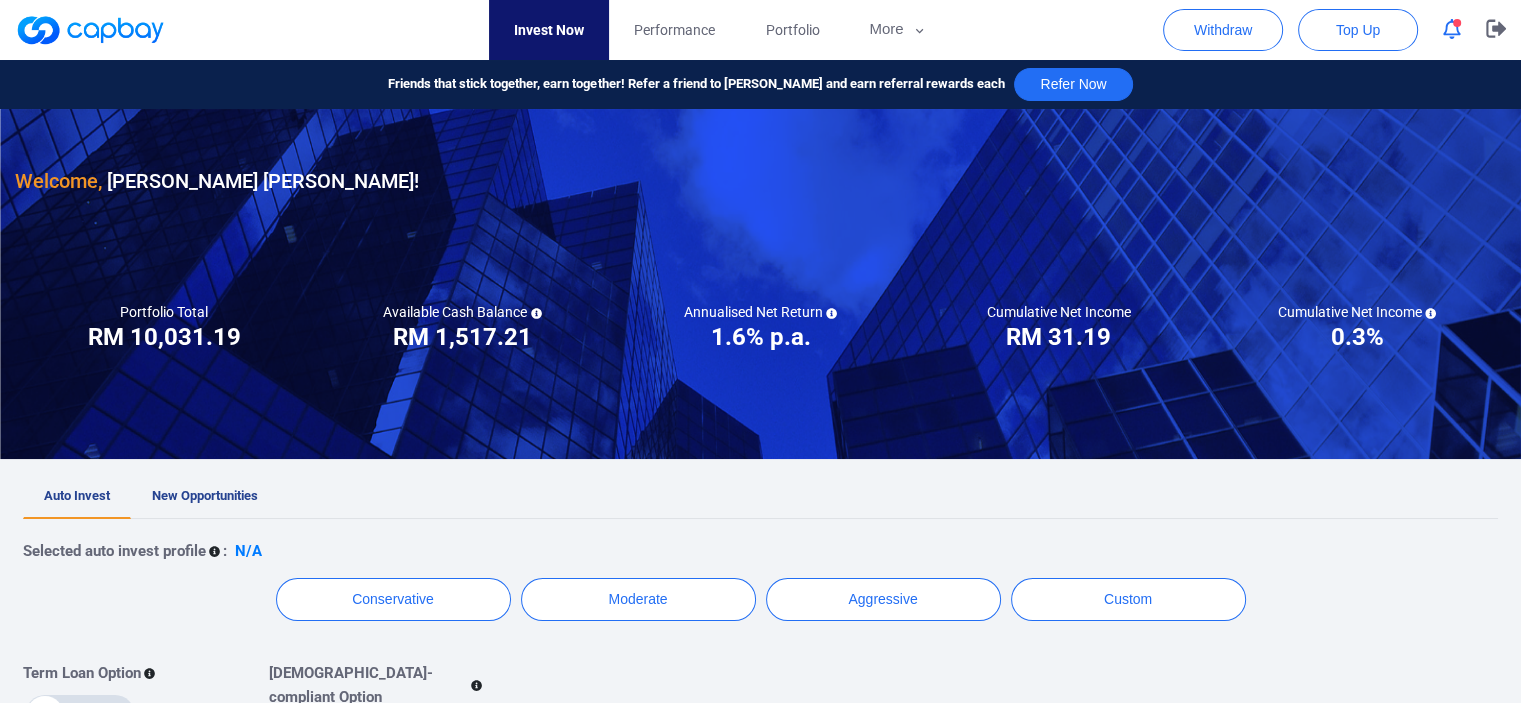 click 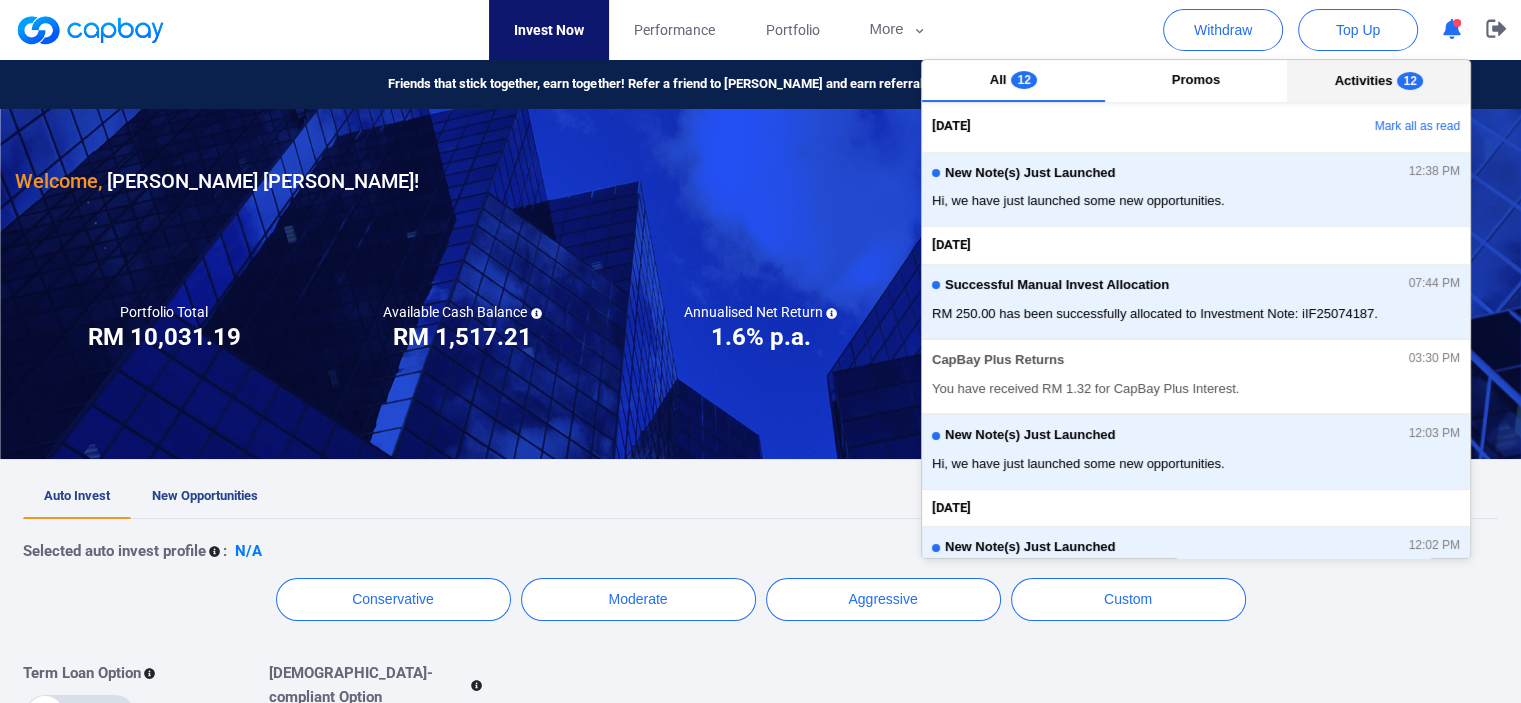 click on "Activities" at bounding box center (1364, 80) 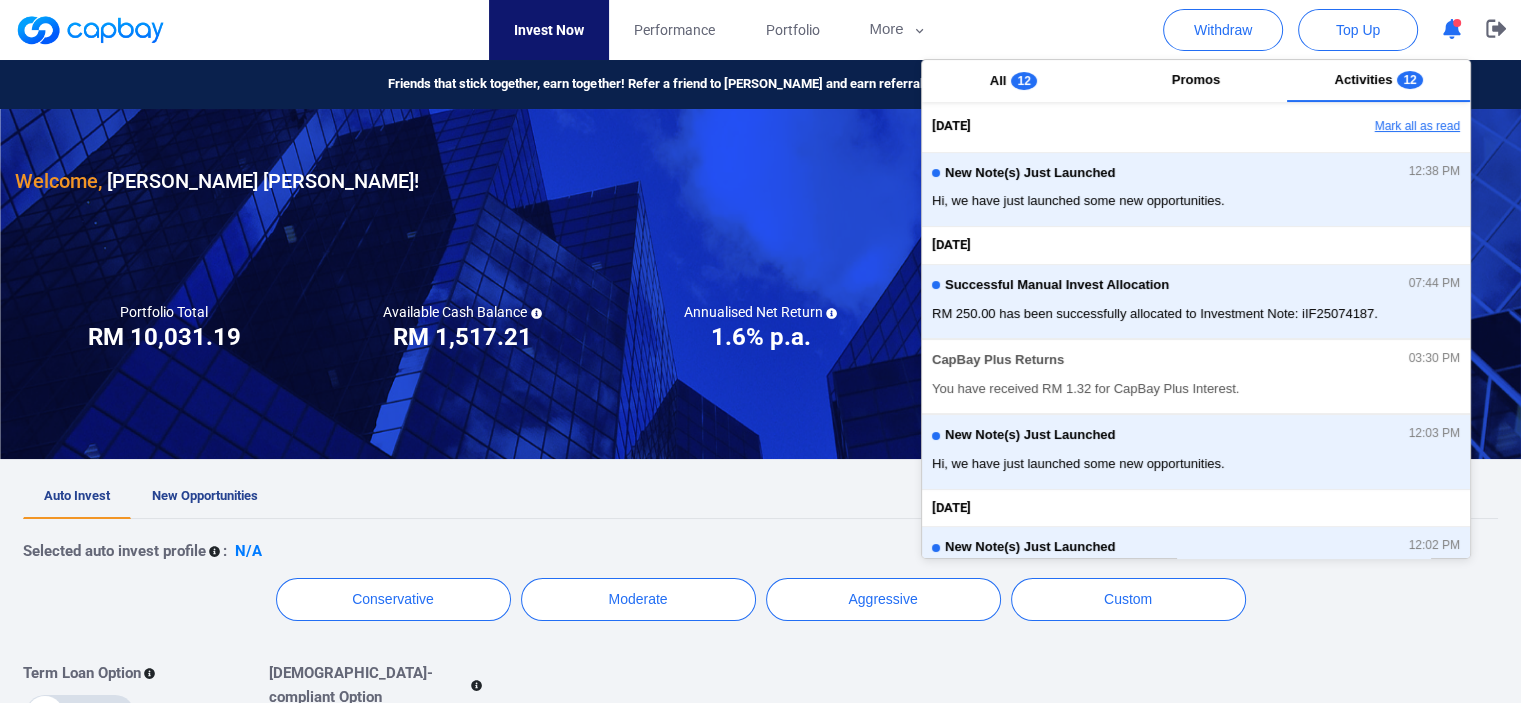 click on "Mark all as read" at bounding box center [1362, 127] 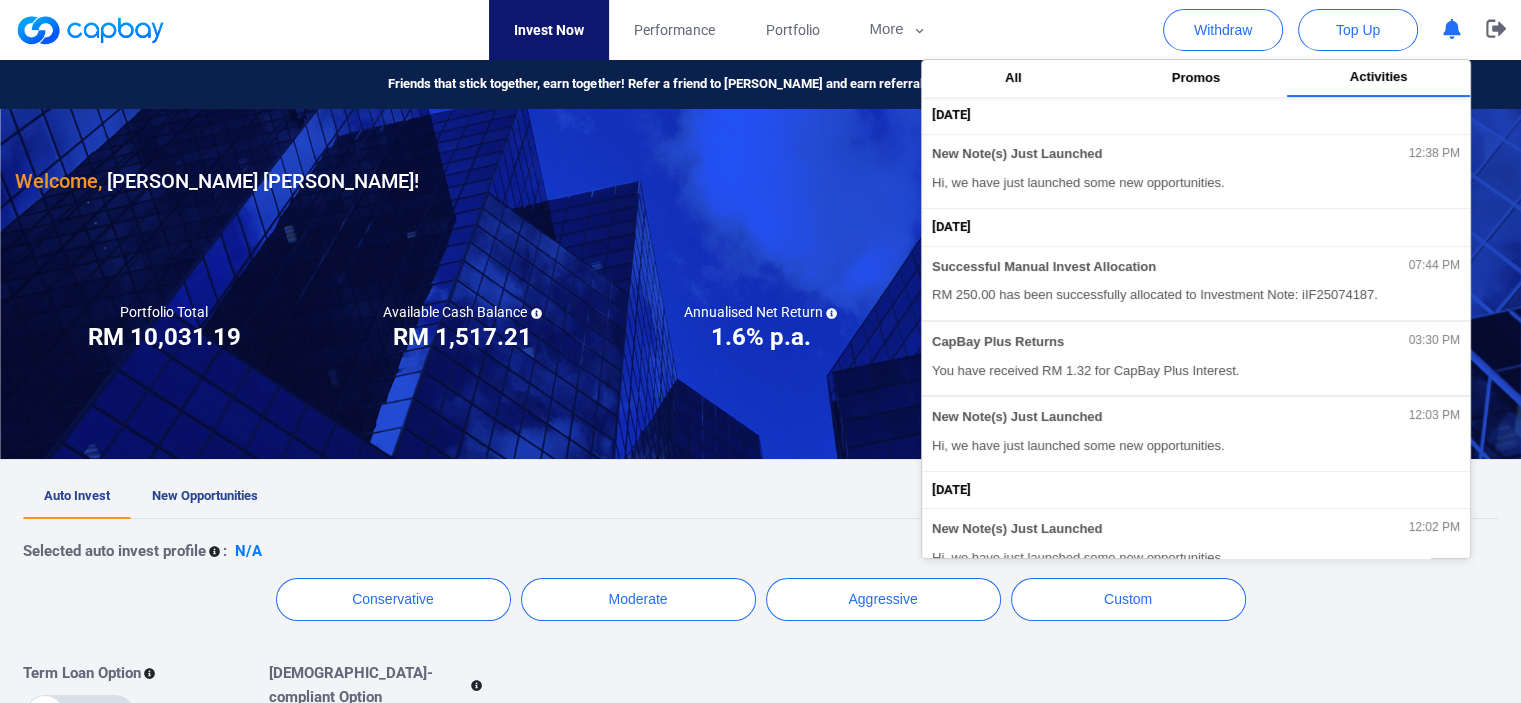 click at bounding box center (760, 284) 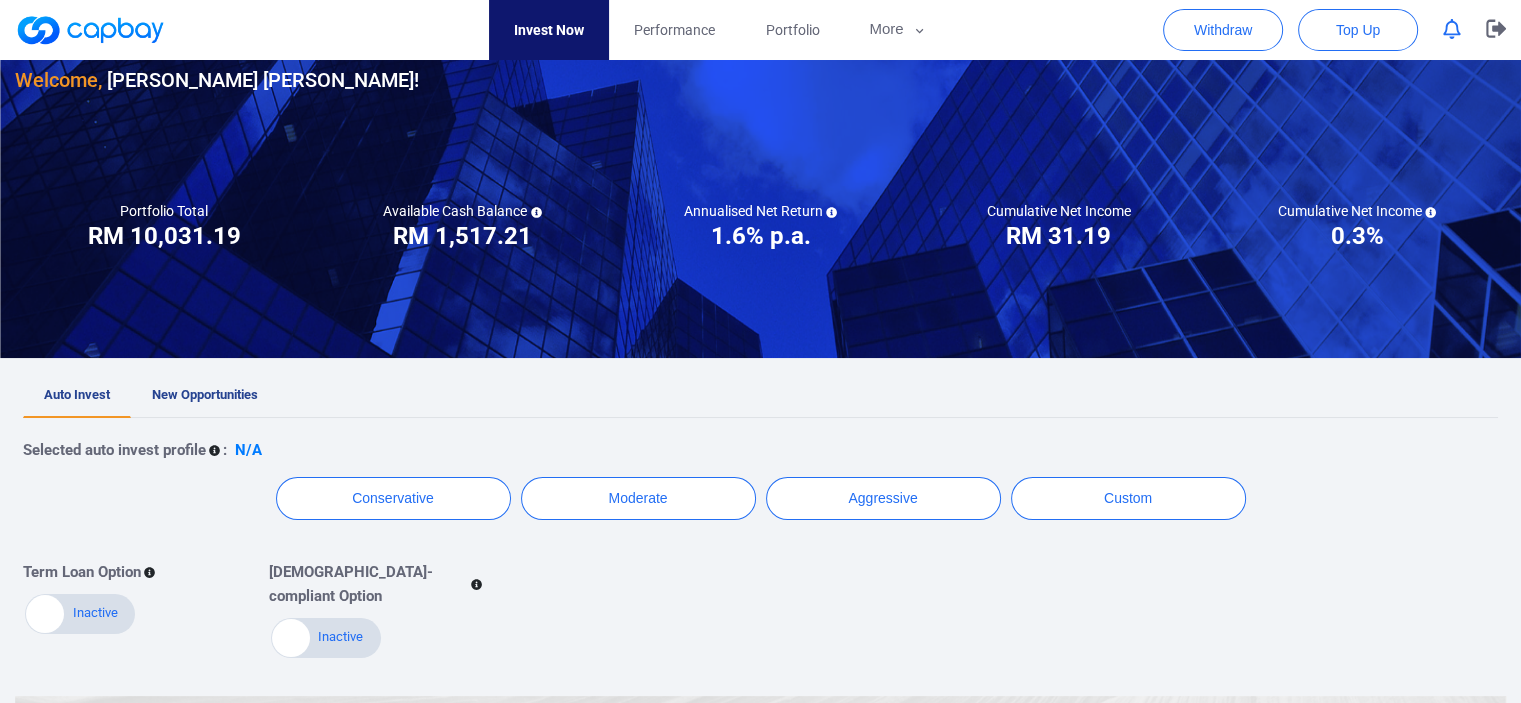 scroll, scrollTop: 0, scrollLeft: 0, axis: both 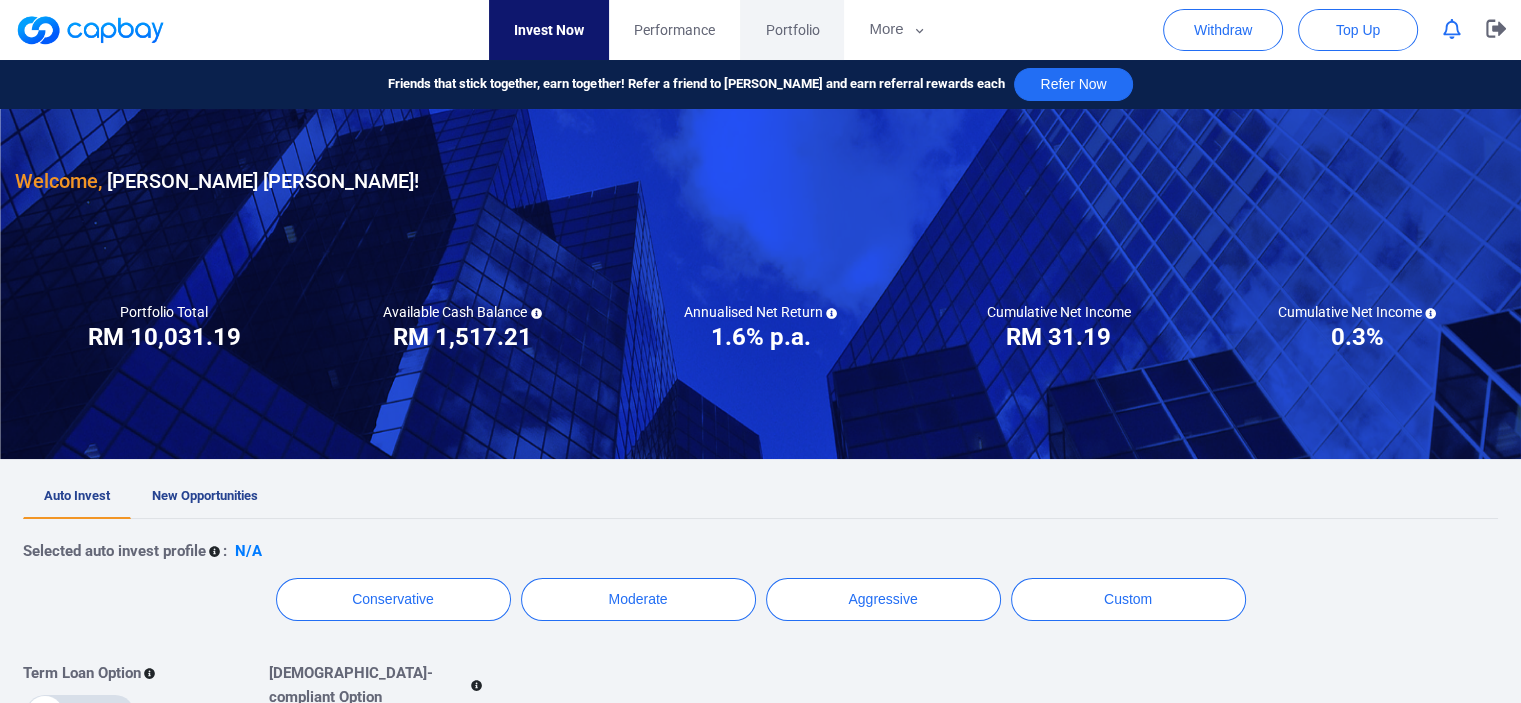 click on "Portfolio" at bounding box center [792, 30] 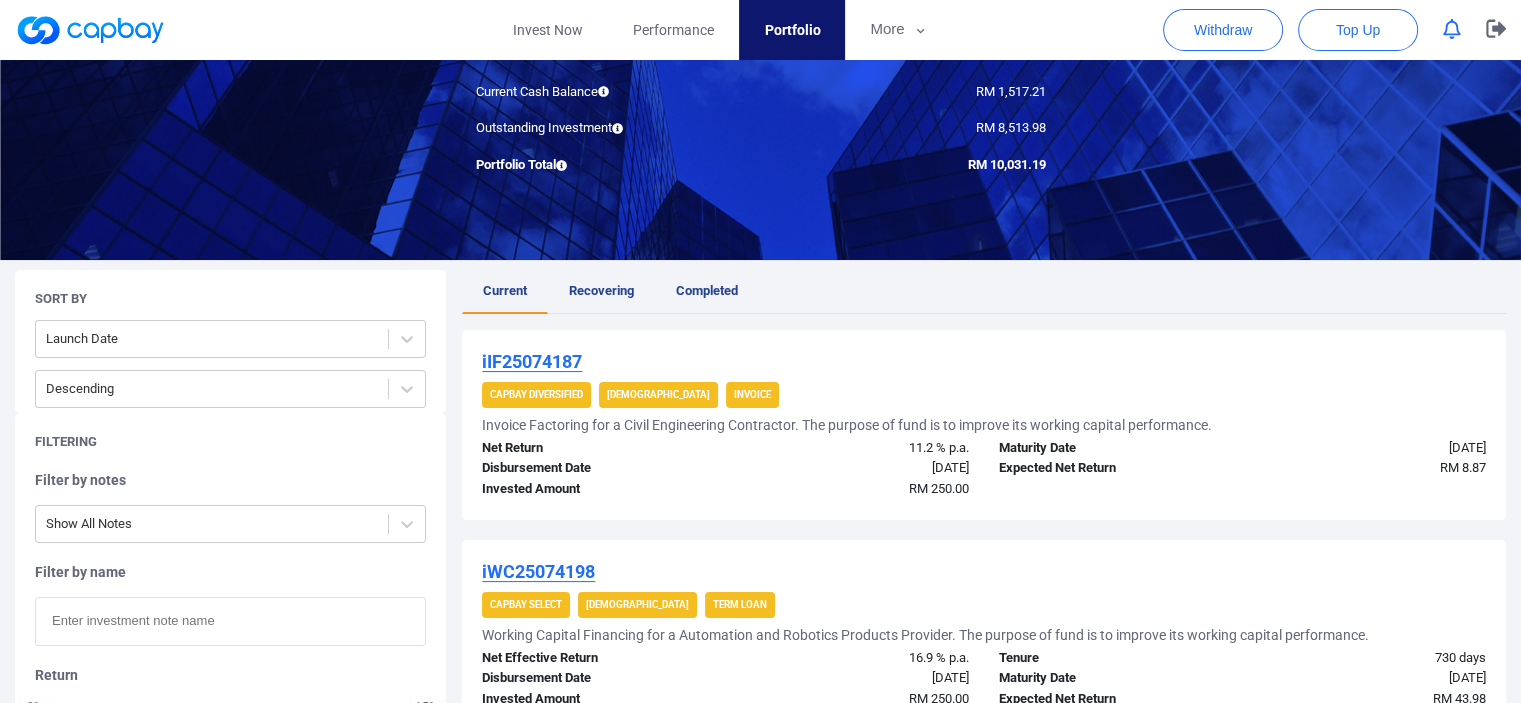 scroll, scrollTop: 200, scrollLeft: 0, axis: vertical 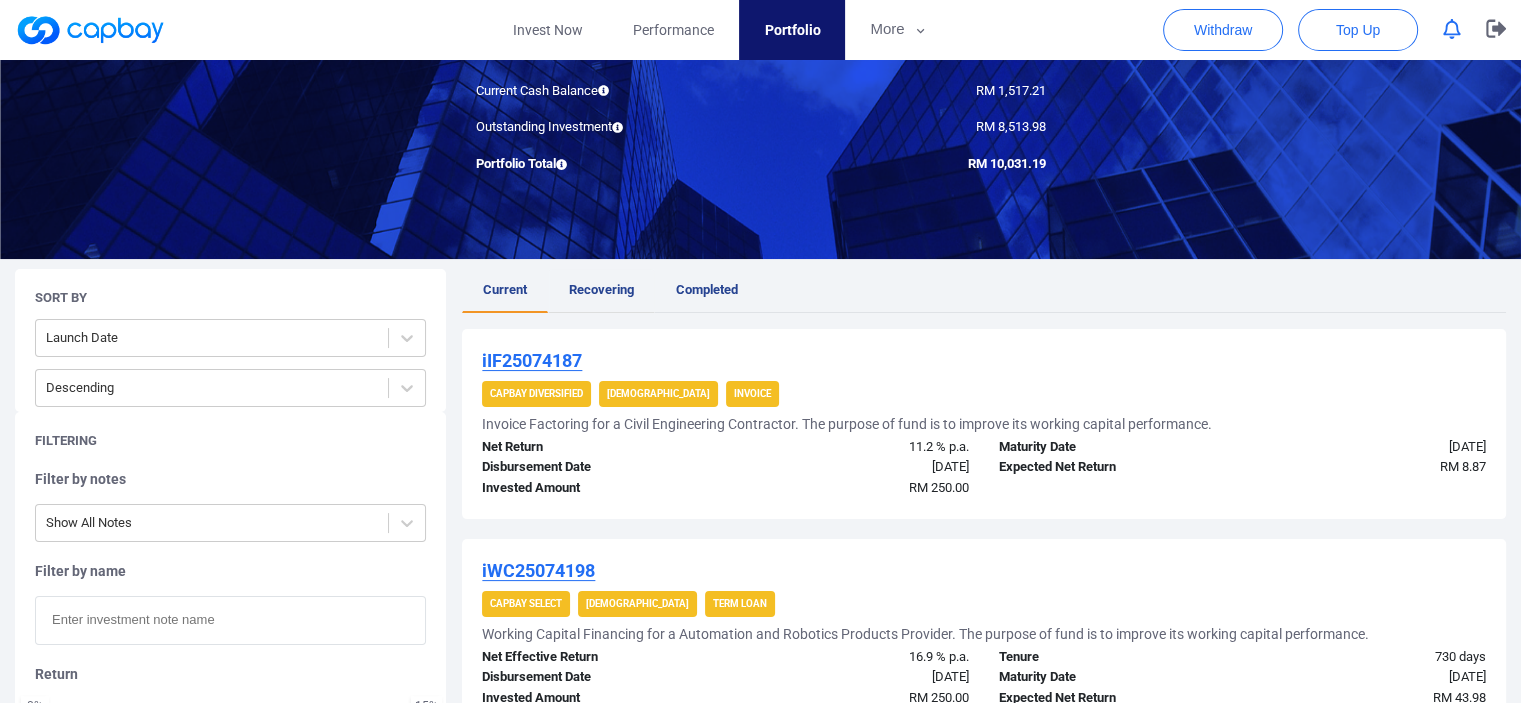 click on "Recovering" at bounding box center (601, 289) 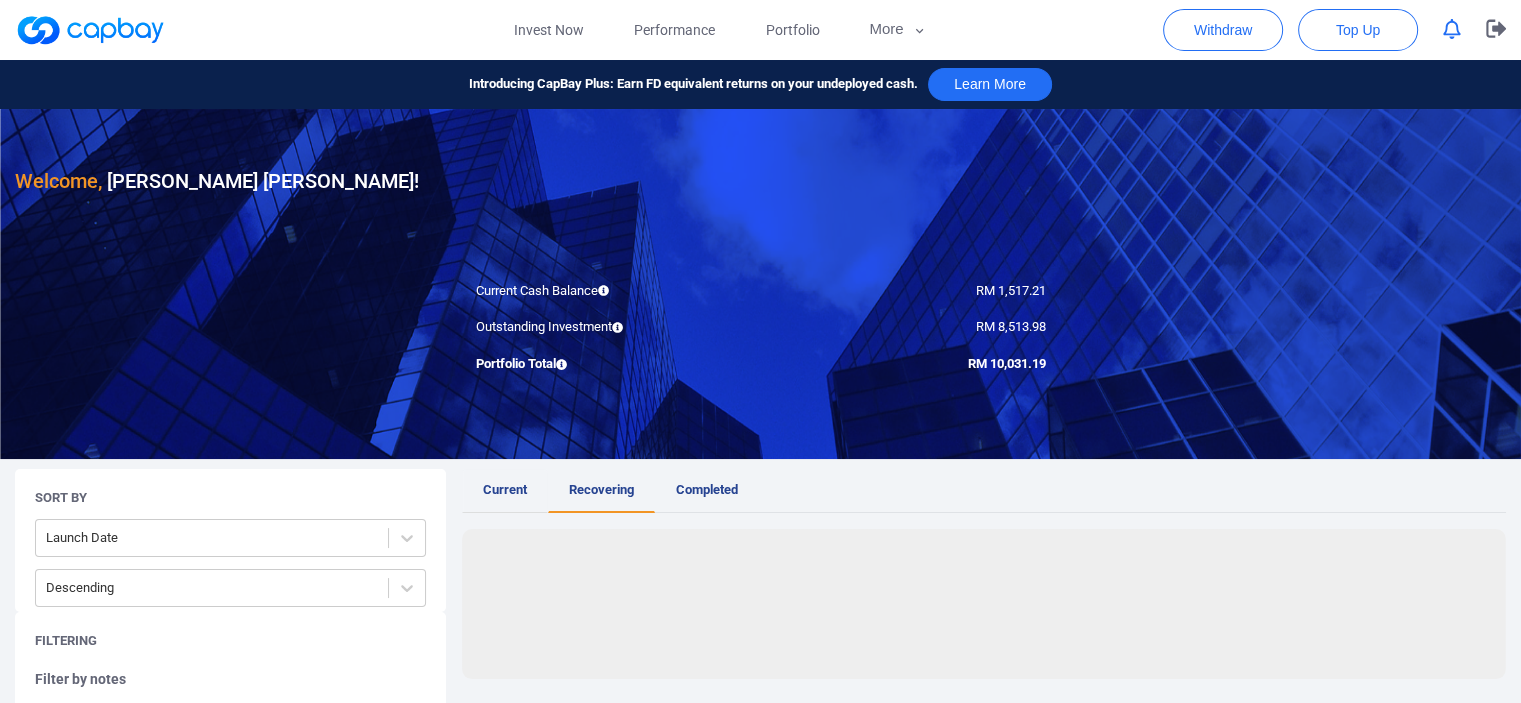 click on "Current" at bounding box center [505, 489] 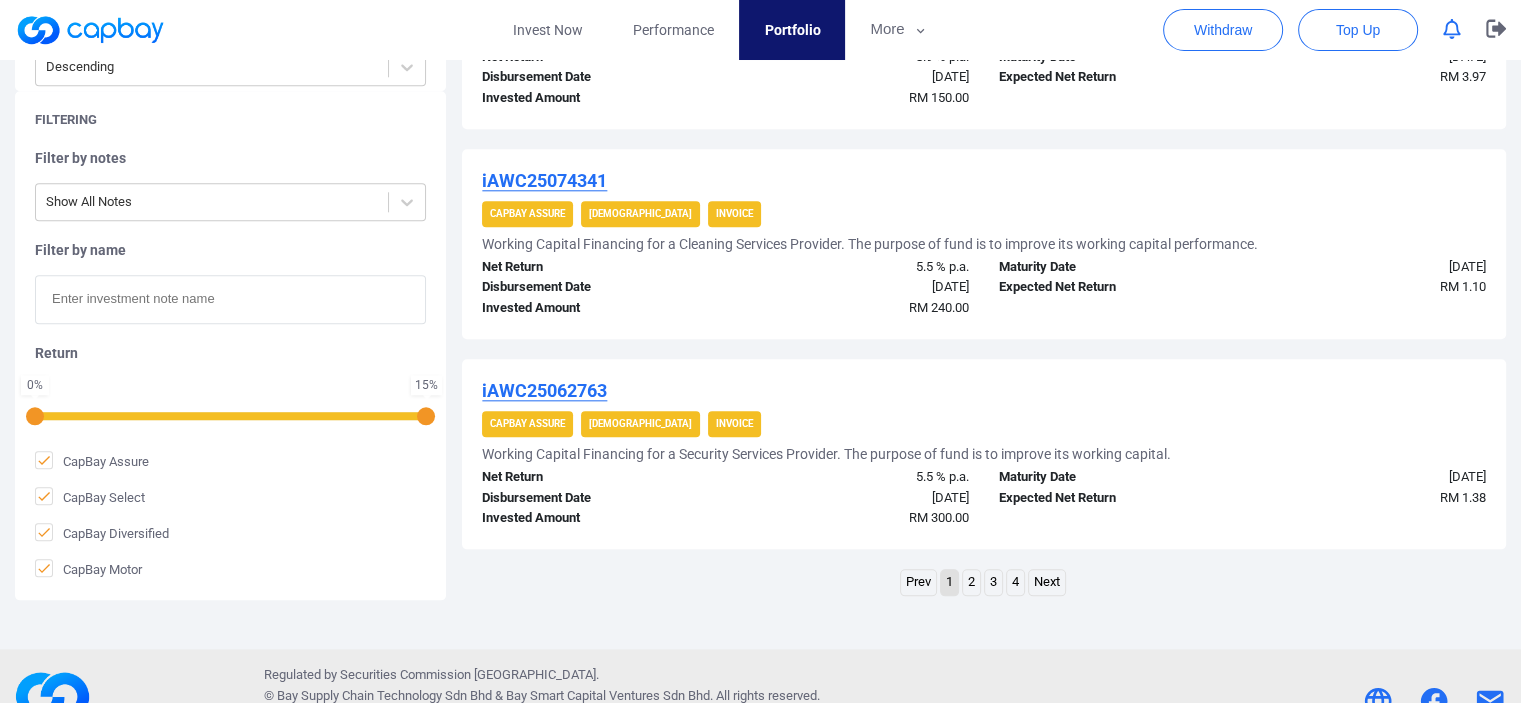 scroll, scrollTop: 2158, scrollLeft: 0, axis: vertical 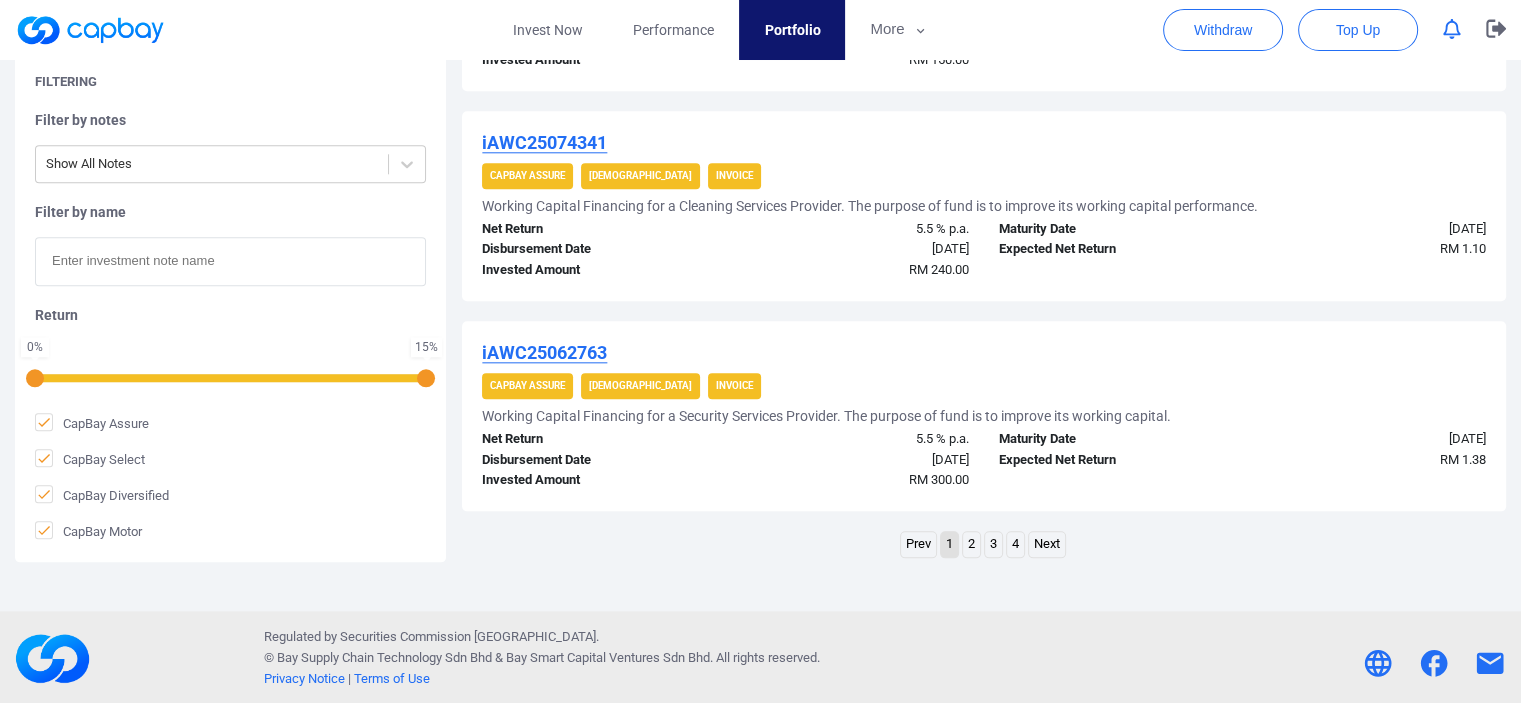 click on "2" at bounding box center (971, 544) 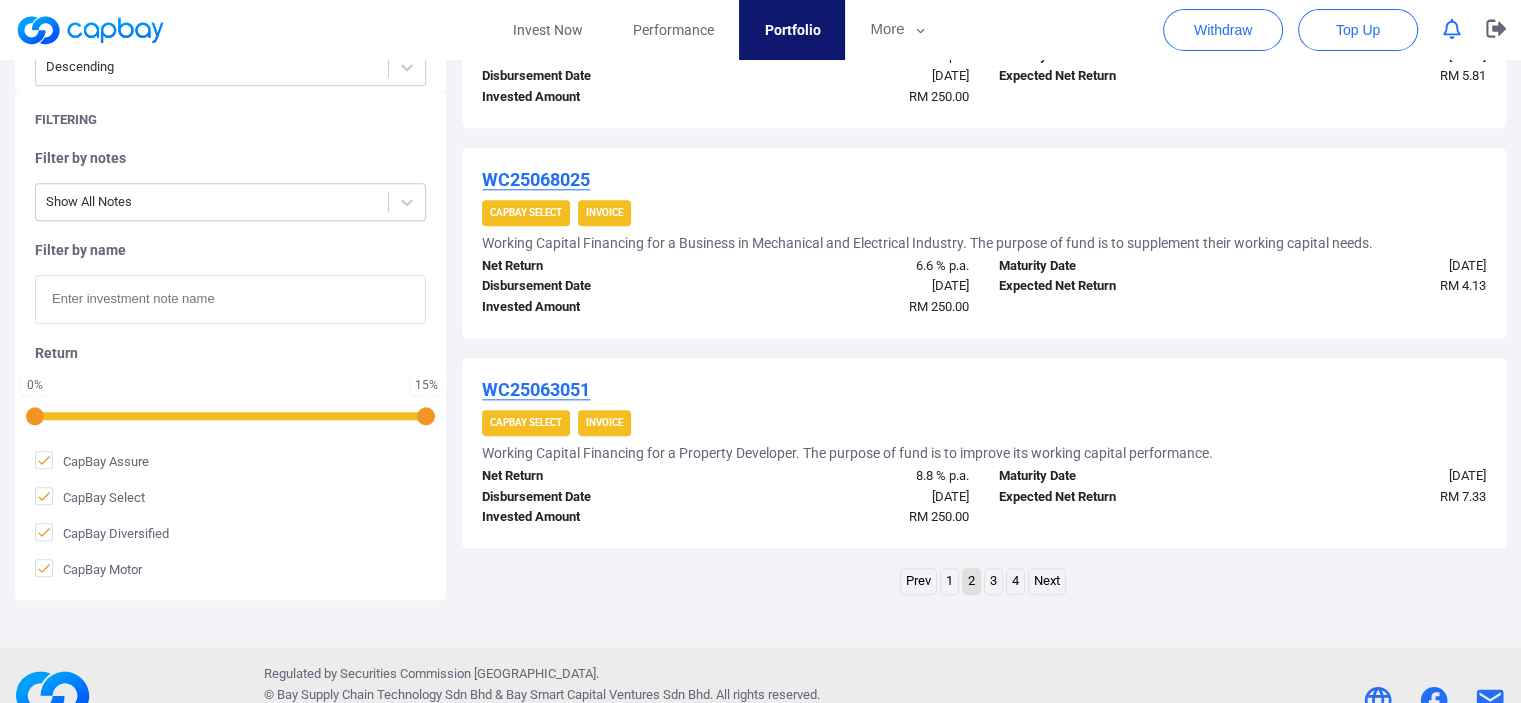 scroll, scrollTop: 2100, scrollLeft: 0, axis: vertical 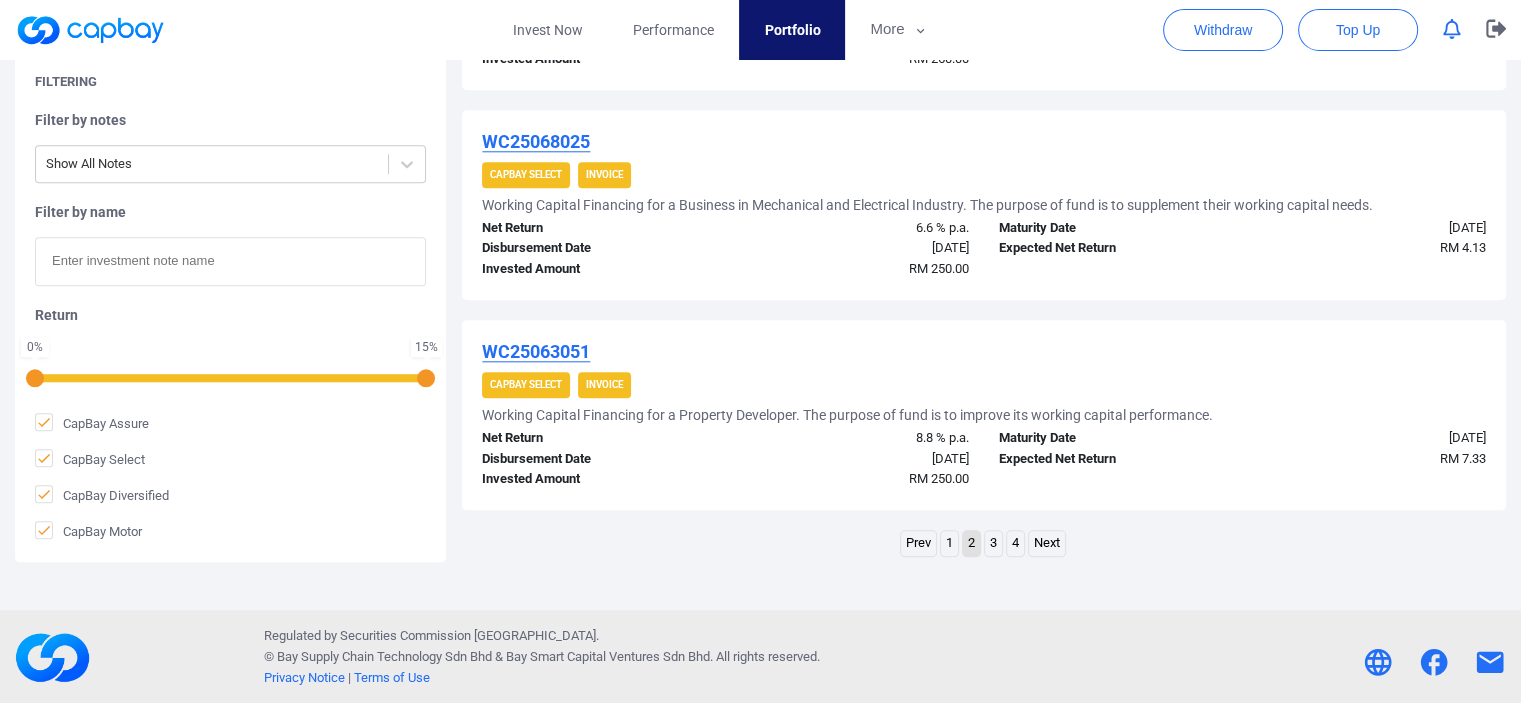 click on "3" at bounding box center [993, 543] 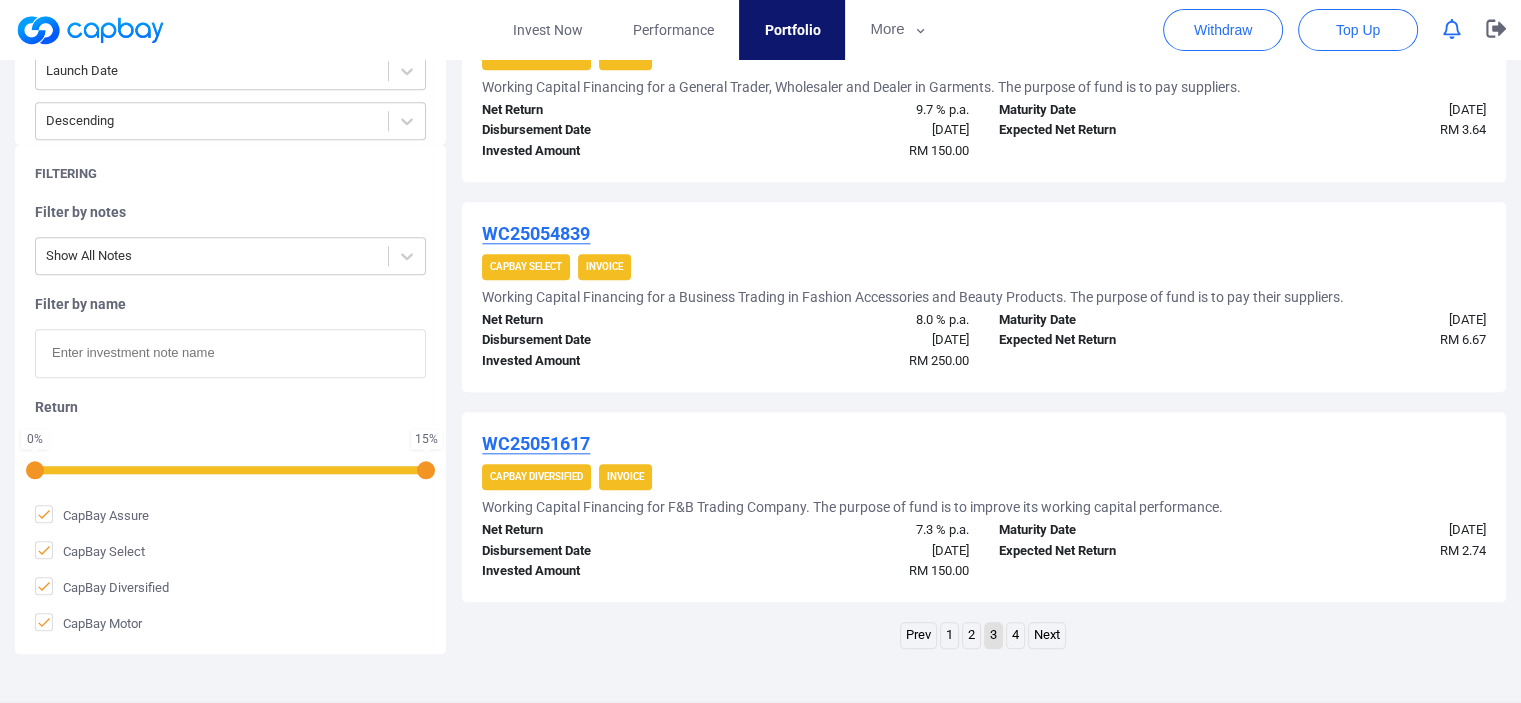 scroll, scrollTop: 2100, scrollLeft: 0, axis: vertical 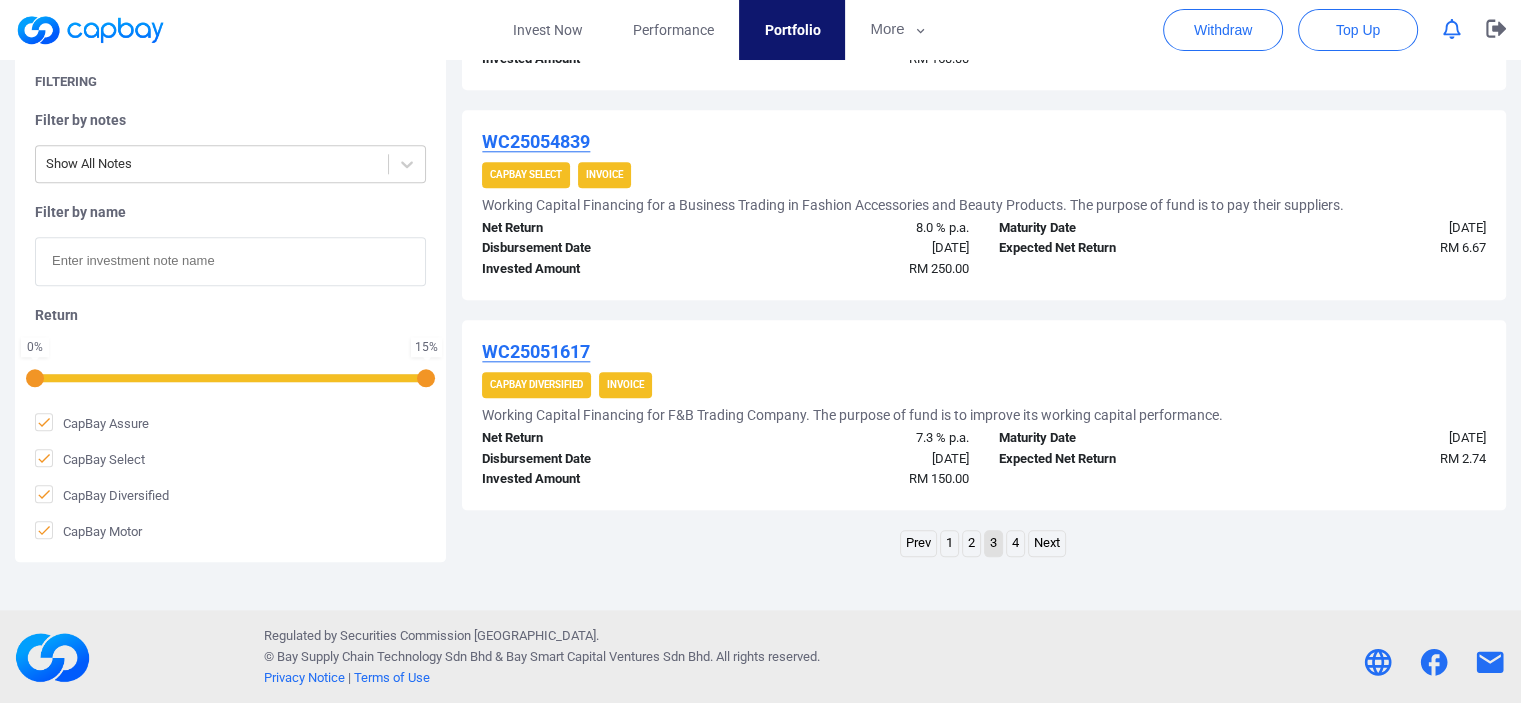 click on "4" at bounding box center [1015, 543] 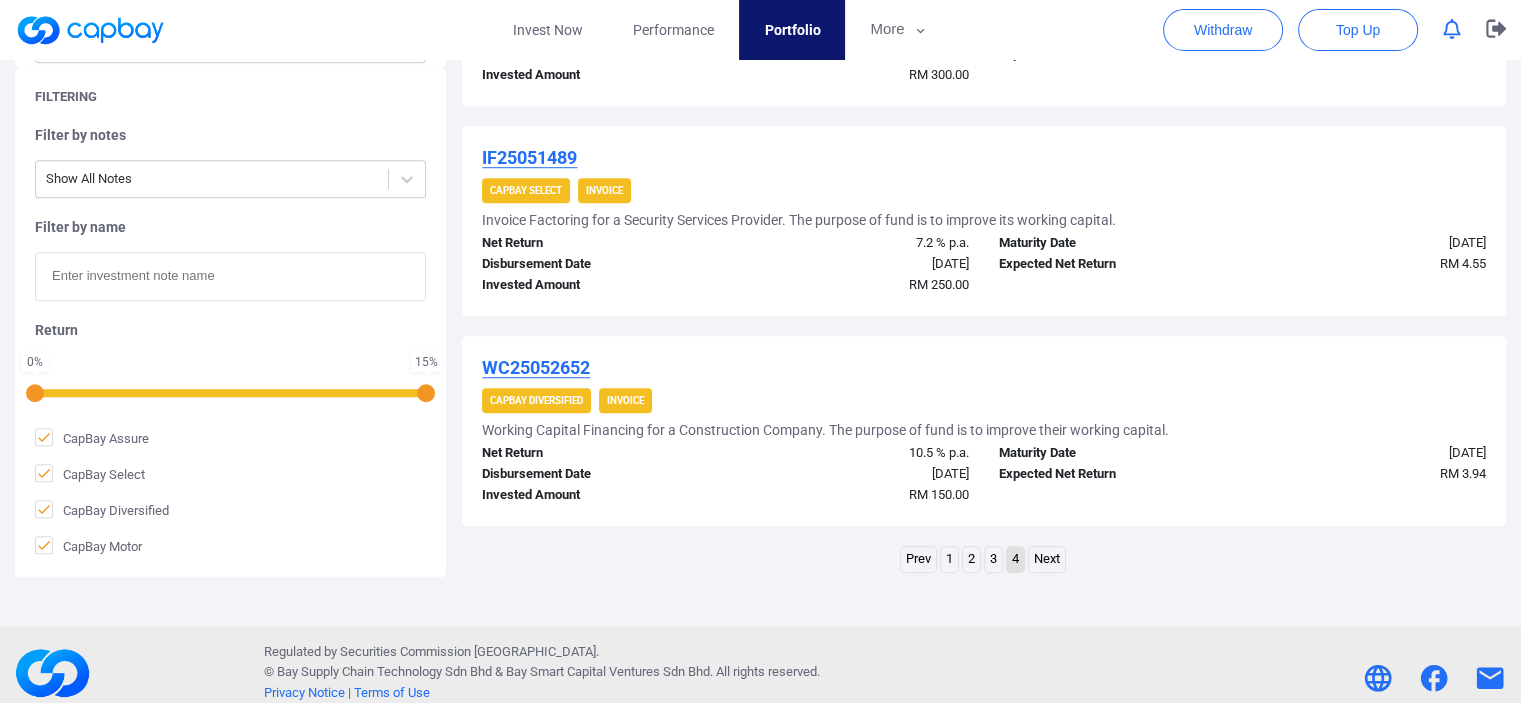 scroll, scrollTop: 1469, scrollLeft: 0, axis: vertical 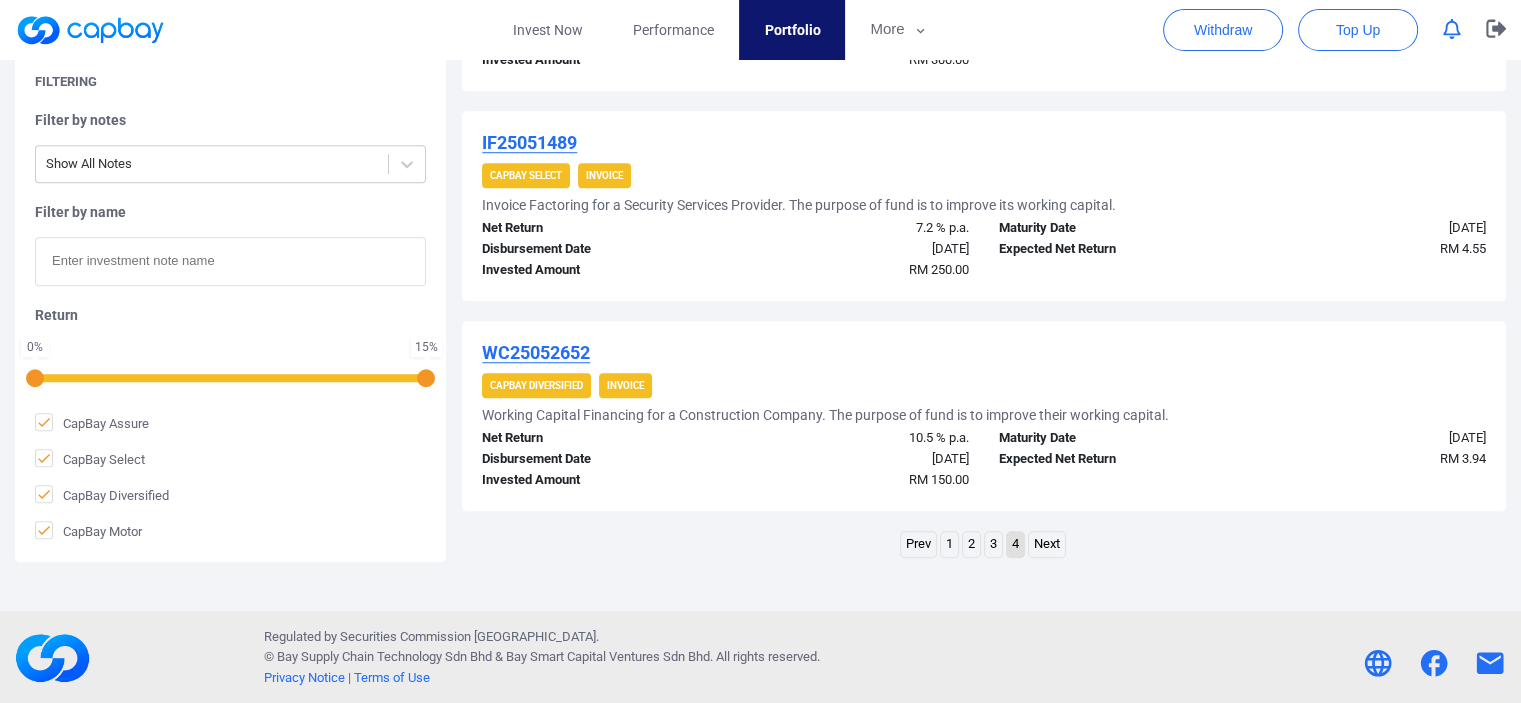 click on "3" at bounding box center (993, 544) 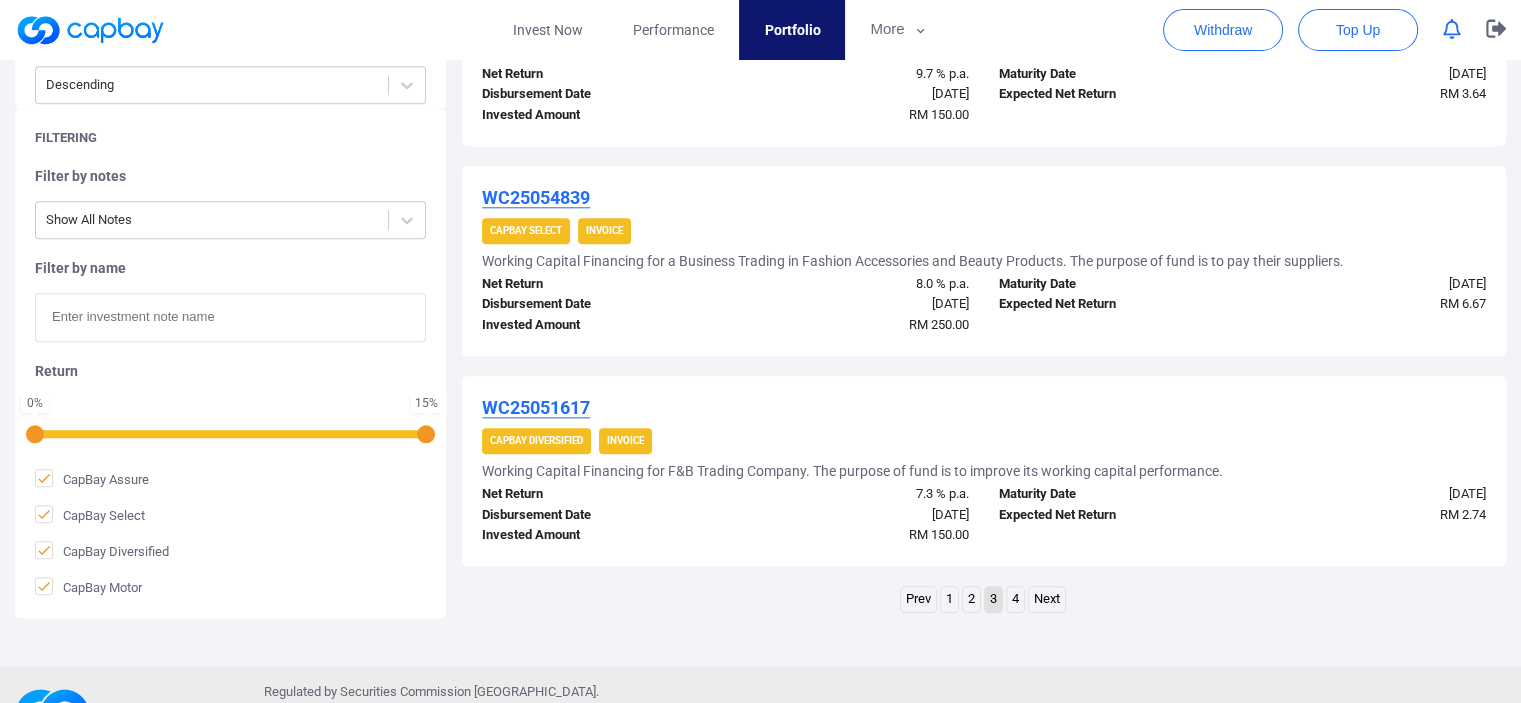 scroll, scrollTop: 2100, scrollLeft: 0, axis: vertical 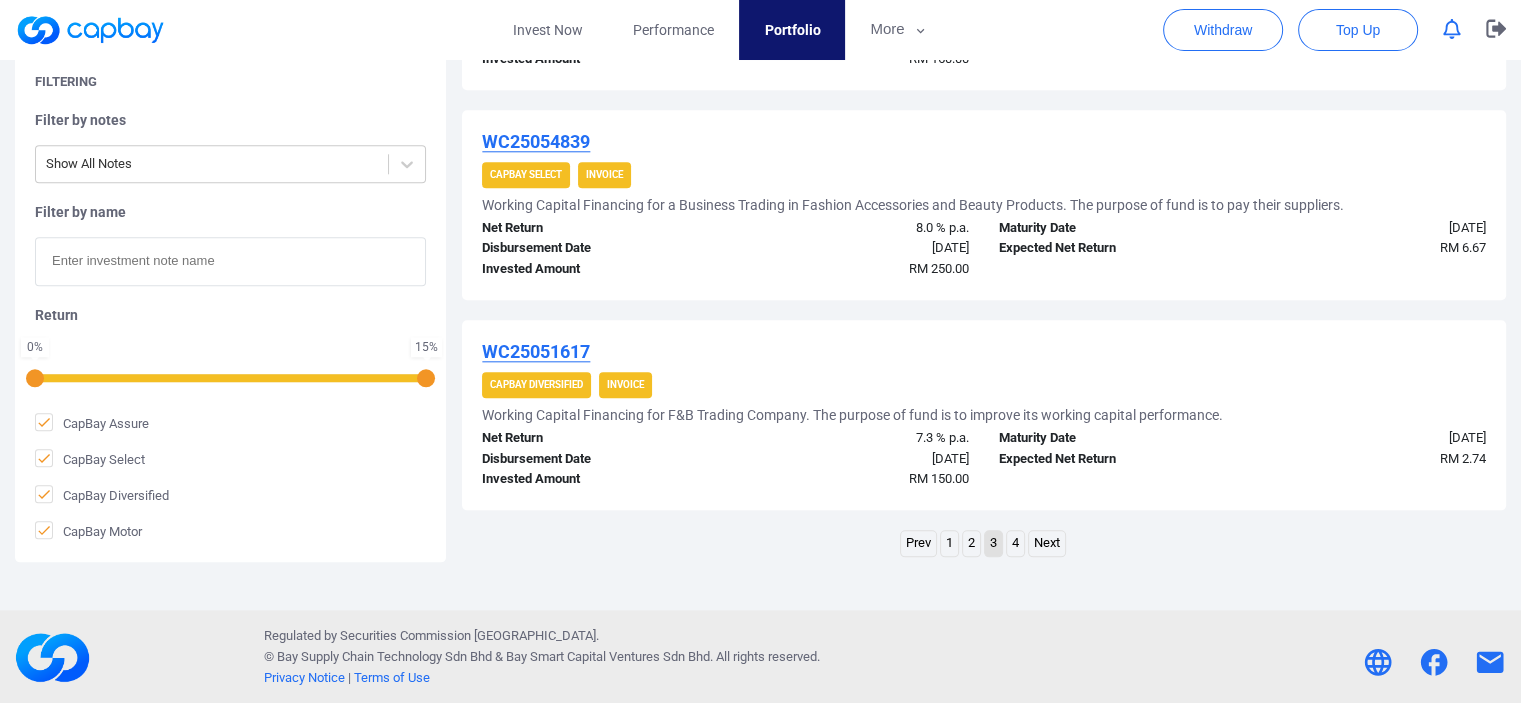click on "2" at bounding box center (971, 543) 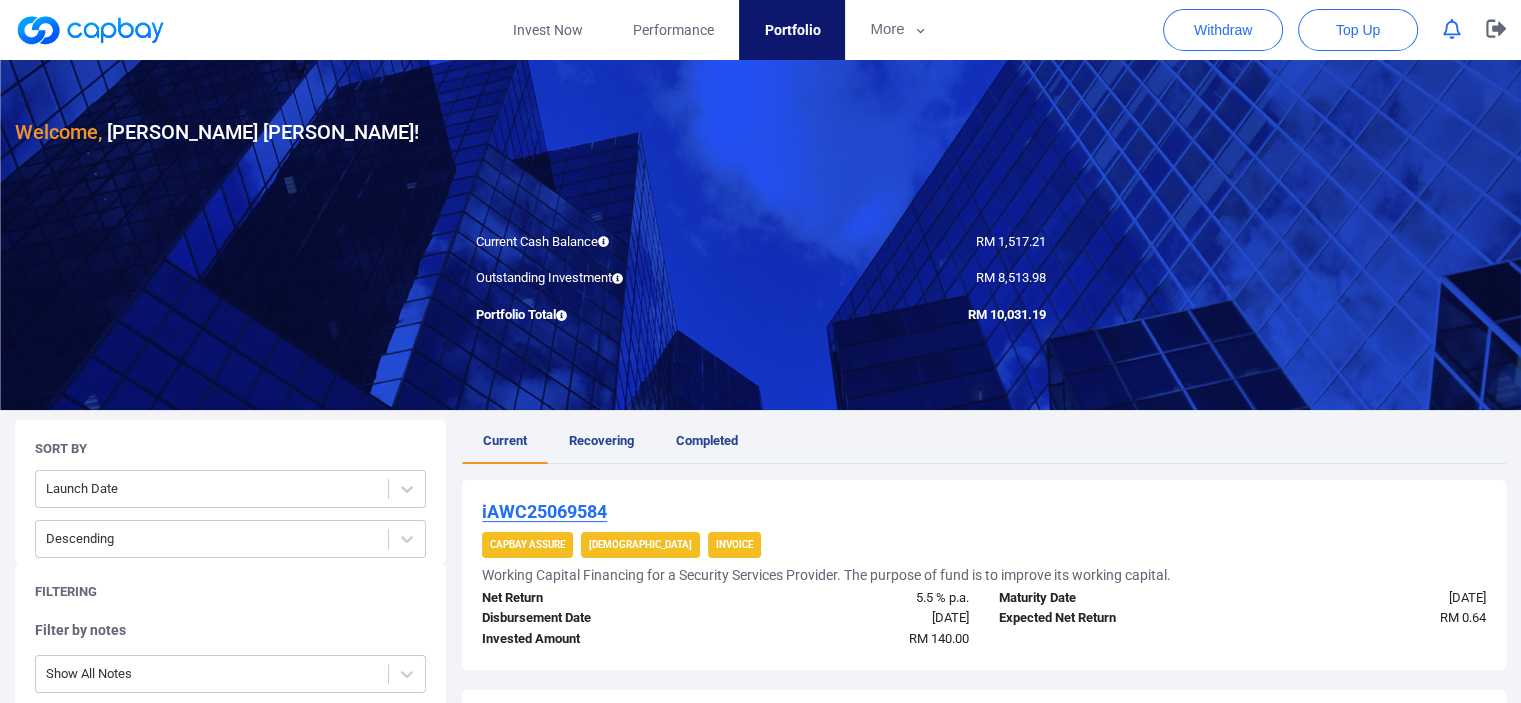 scroll, scrollTop: 0, scrollLeft: 0, axis: both 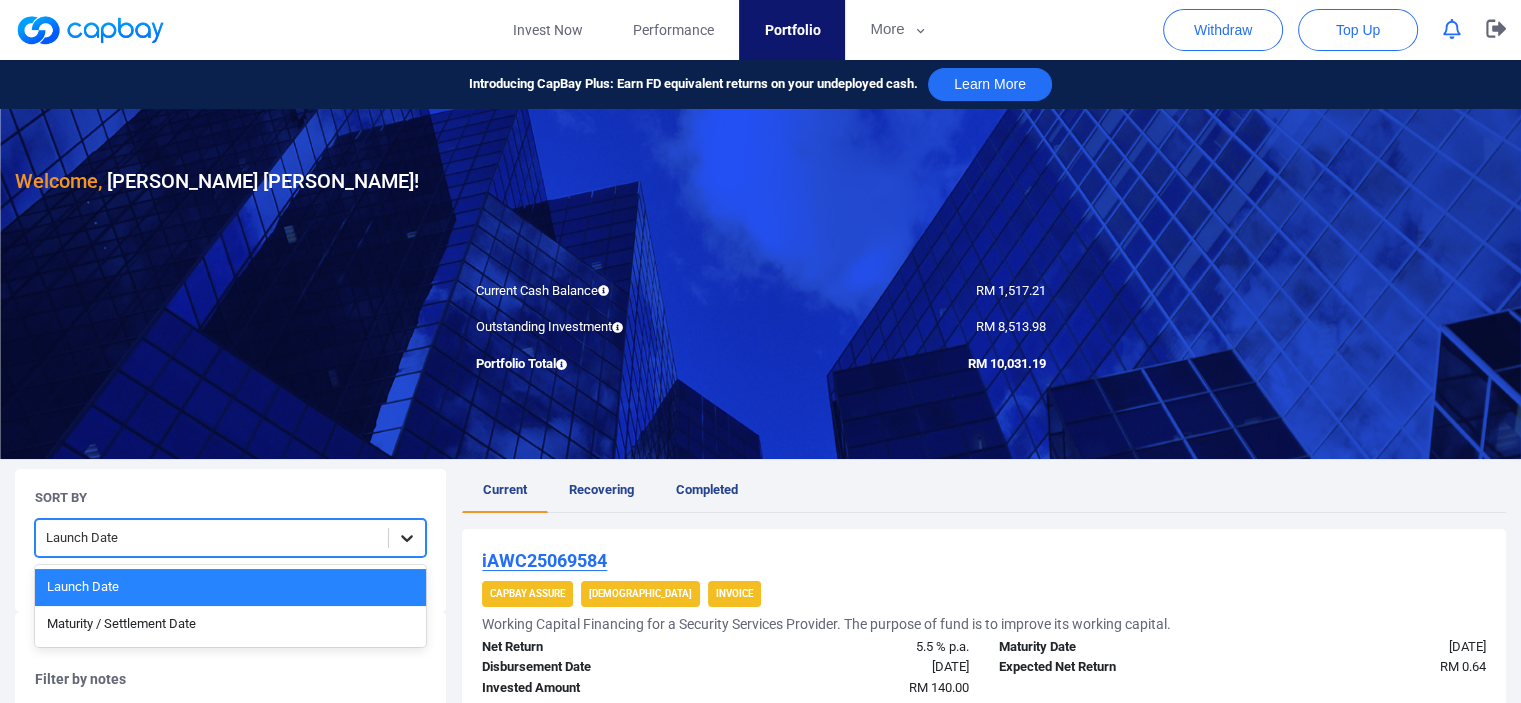 click 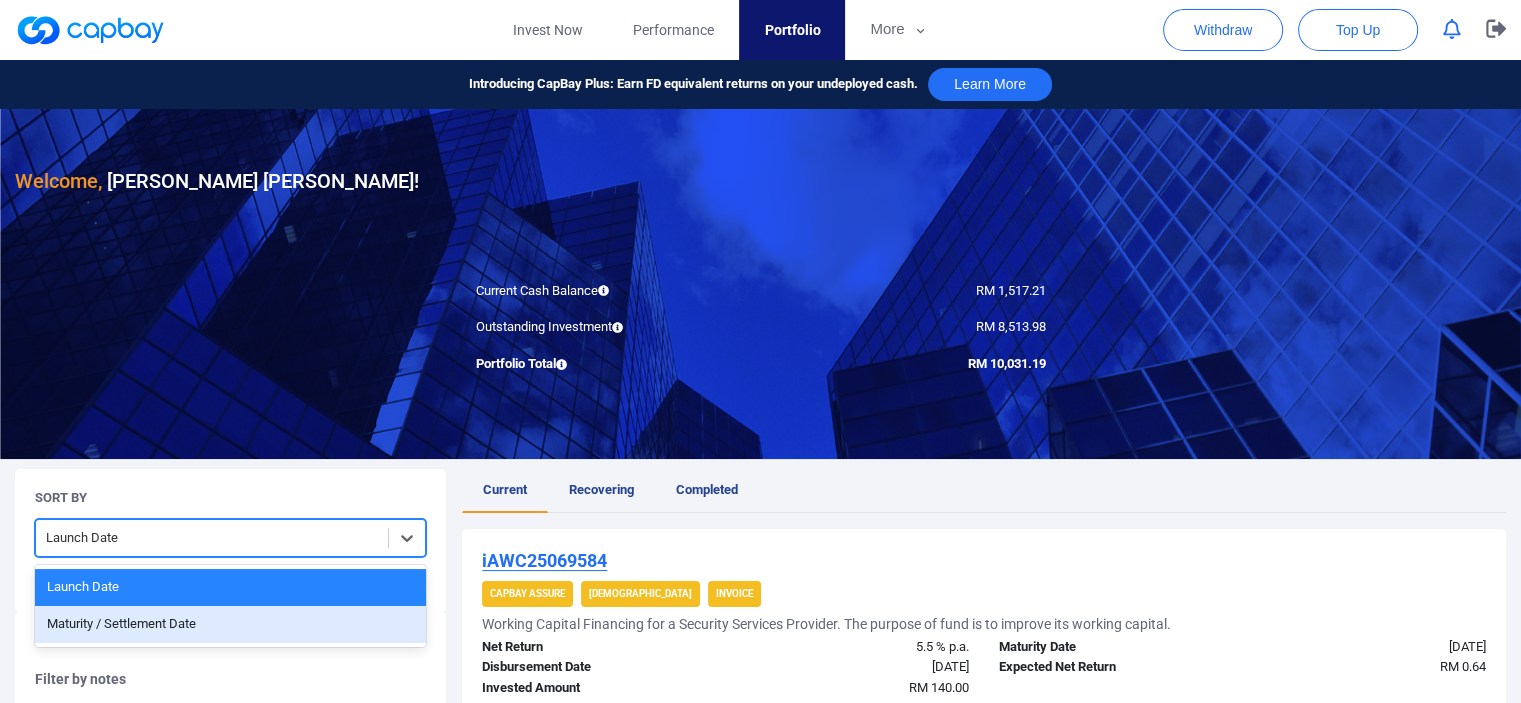 click on "Maturity / Settlement Date" at bounding box center [230, 624] 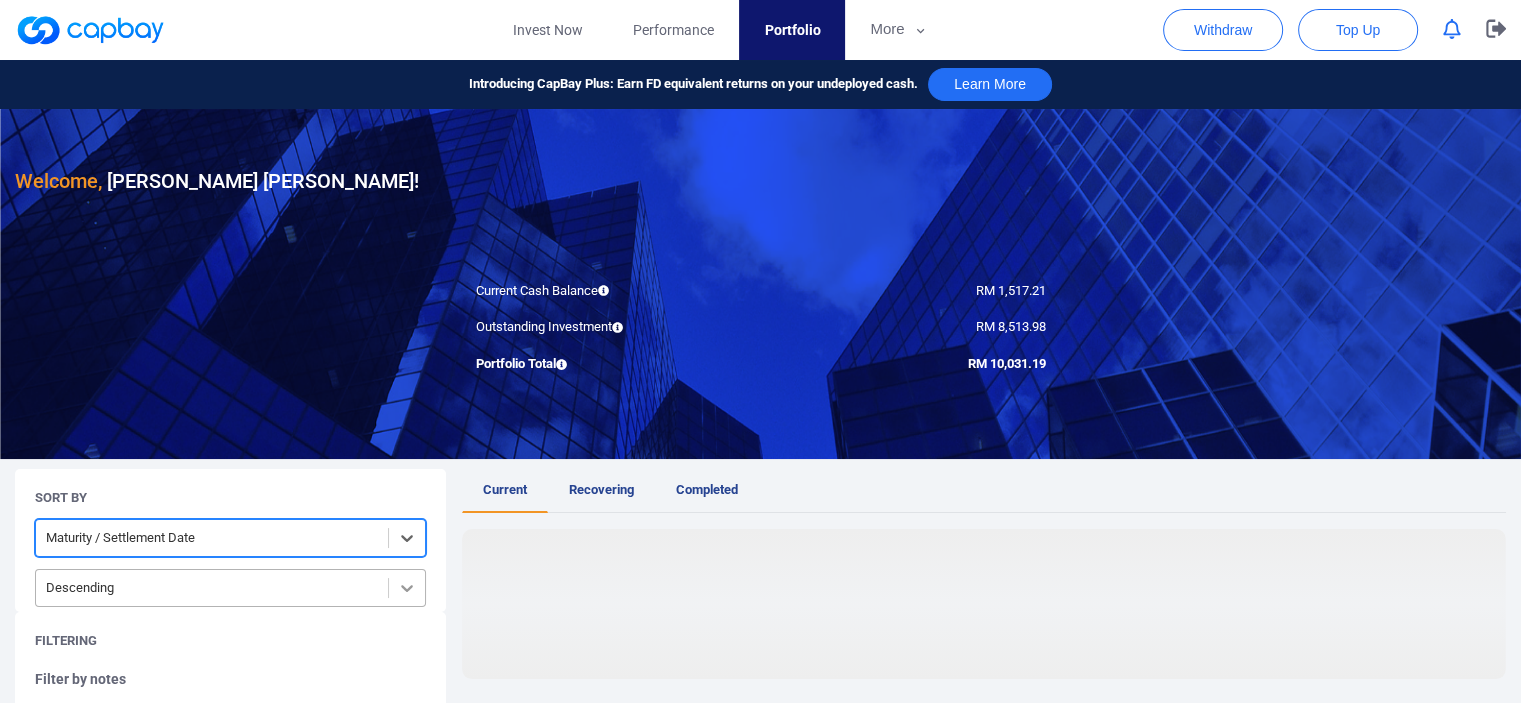 click 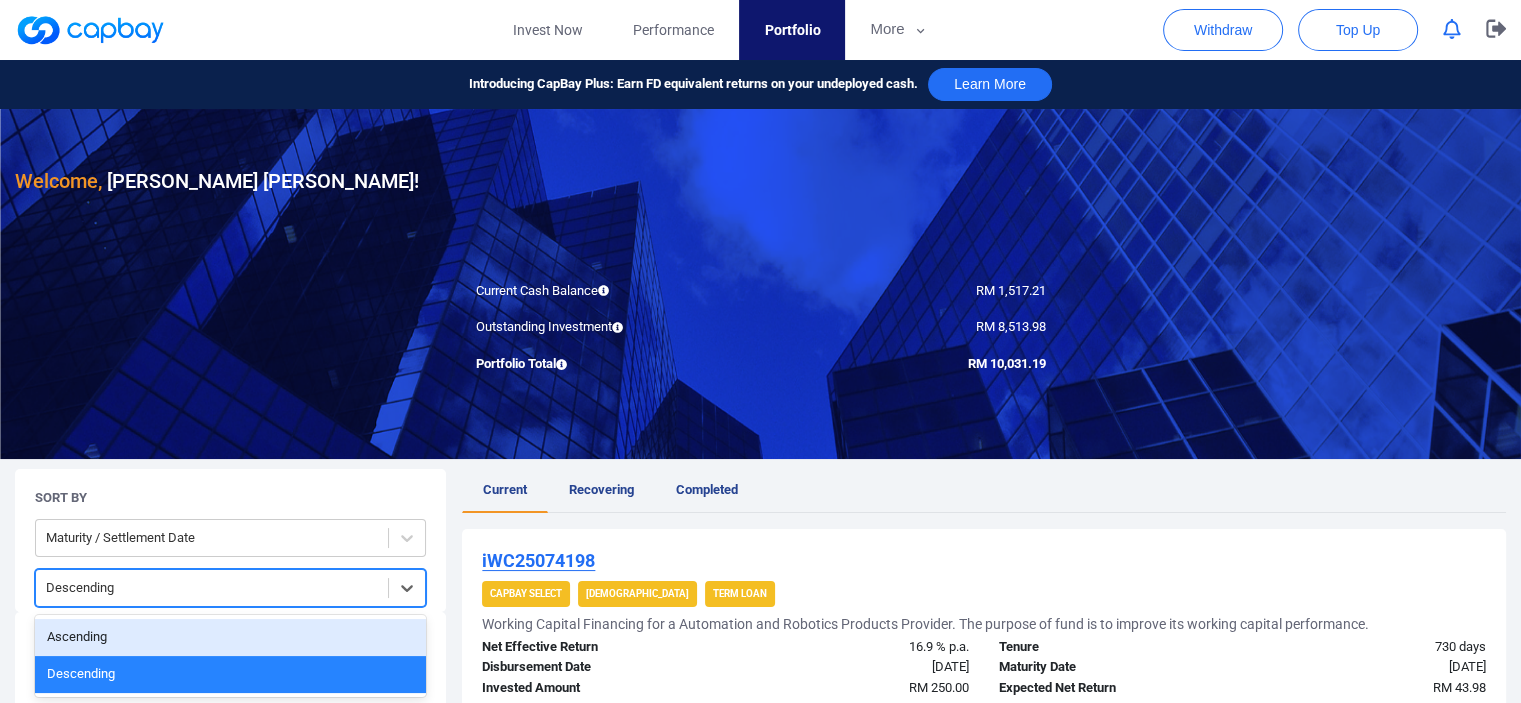 click on "Ascending" at bounding box center (230, 637) 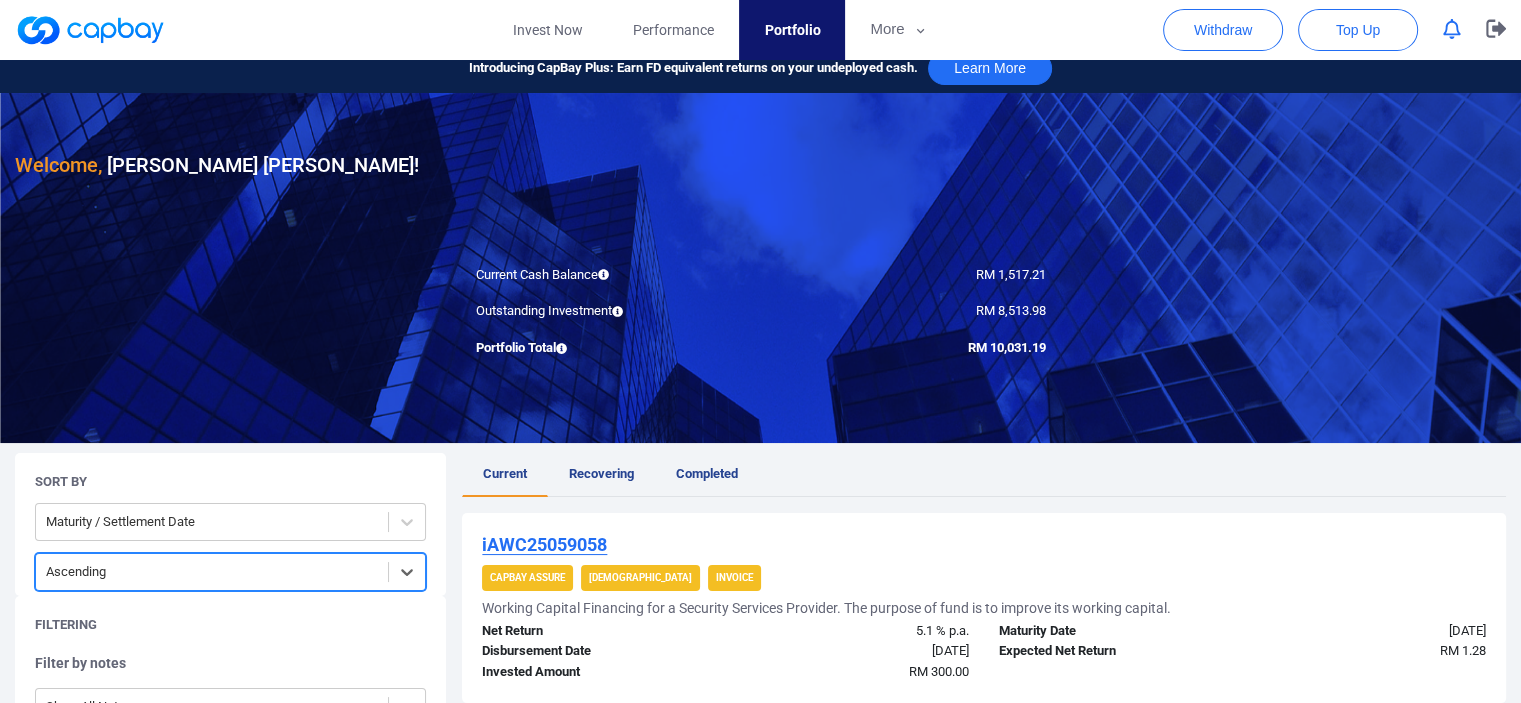 scroll, scrollTop: 0, scrollLeft: 0, axis: both 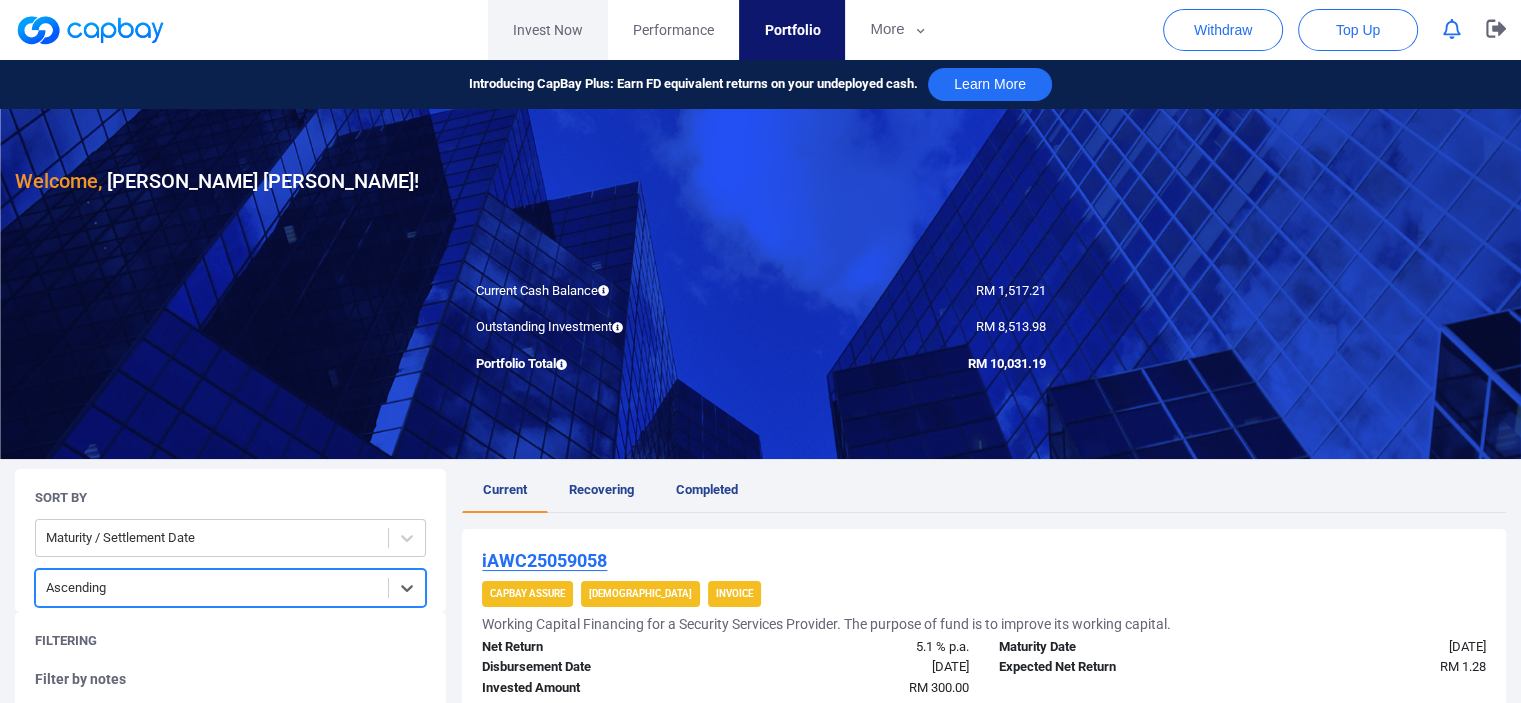 click on "Invest Now" at bounding box center [548, 30] 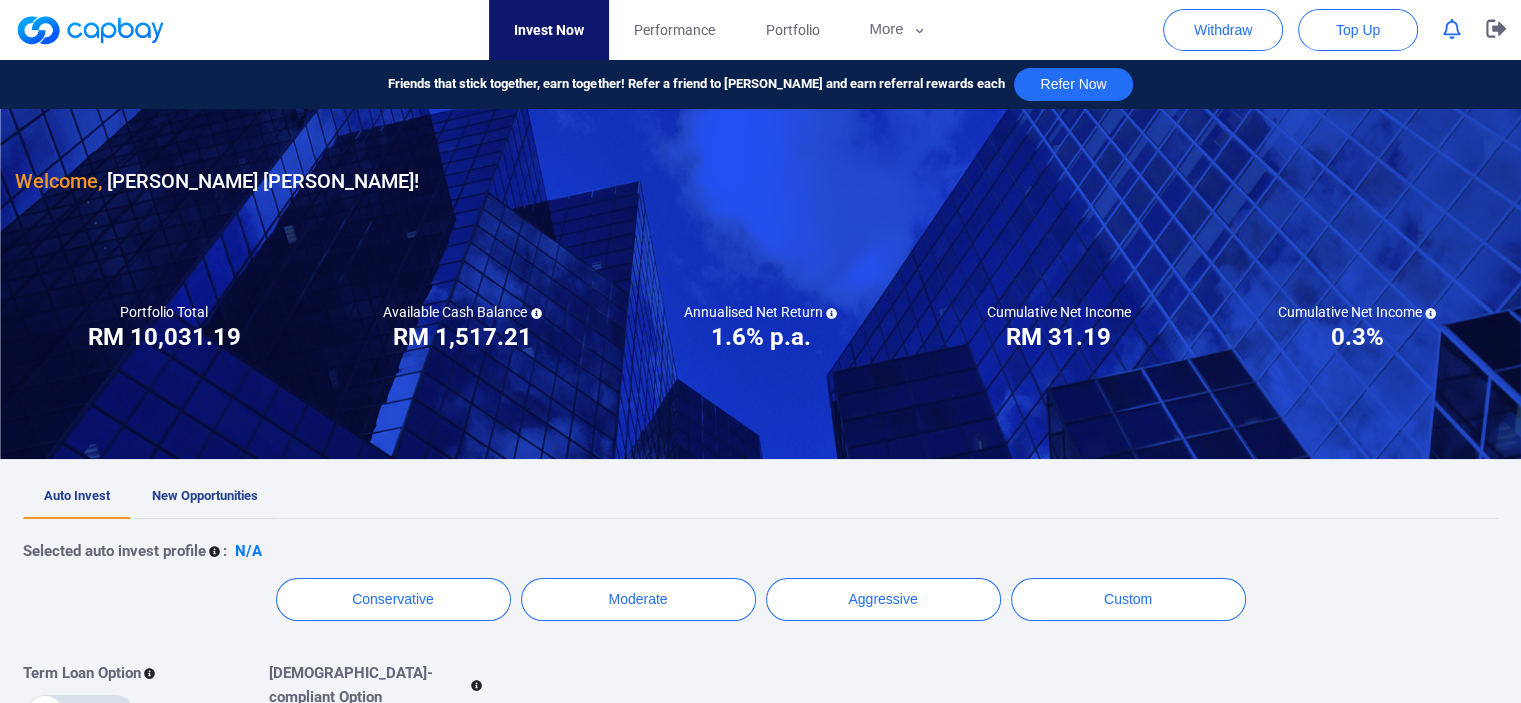 click on "New Opportunities" at bounding box center [205, 495] 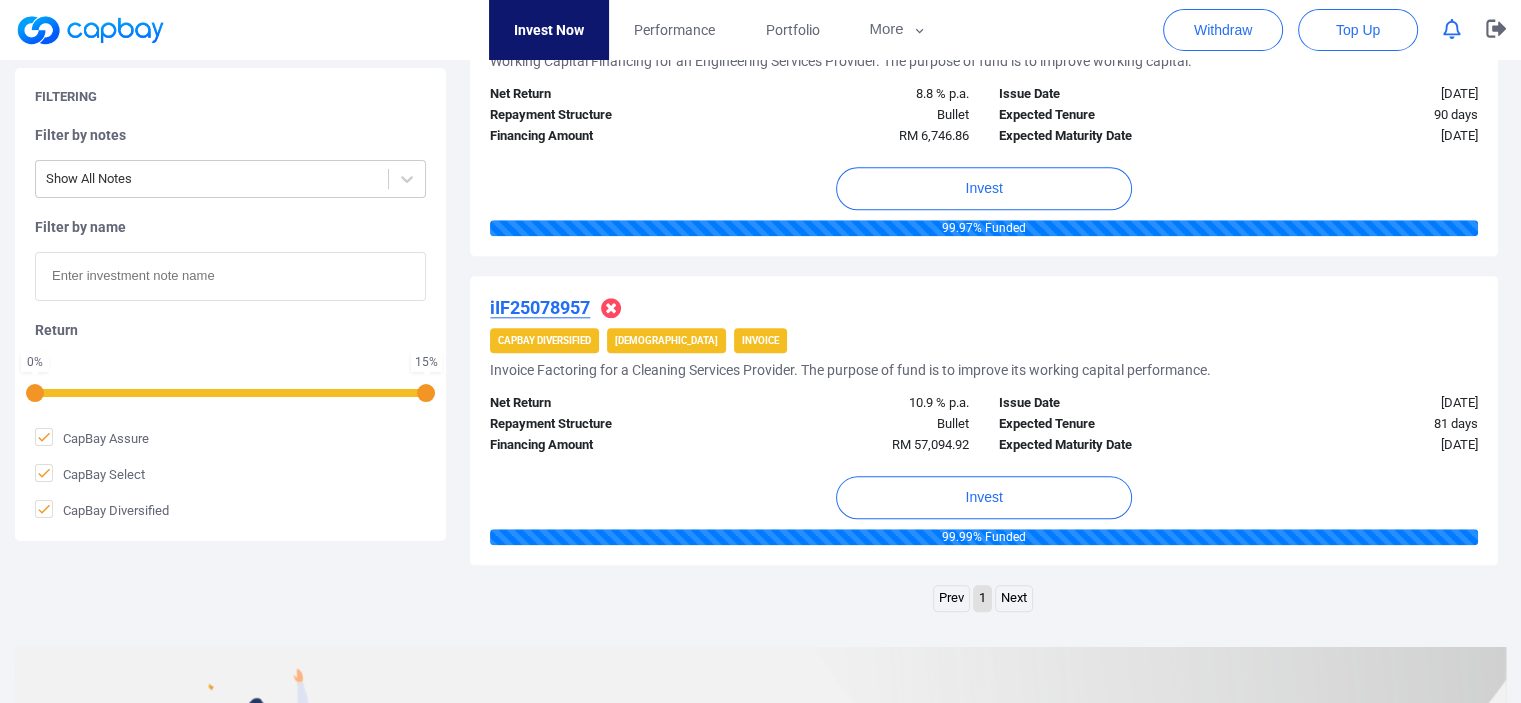 scroll, scrollTop: 2092, scrollLeft: 0, axis: vertical 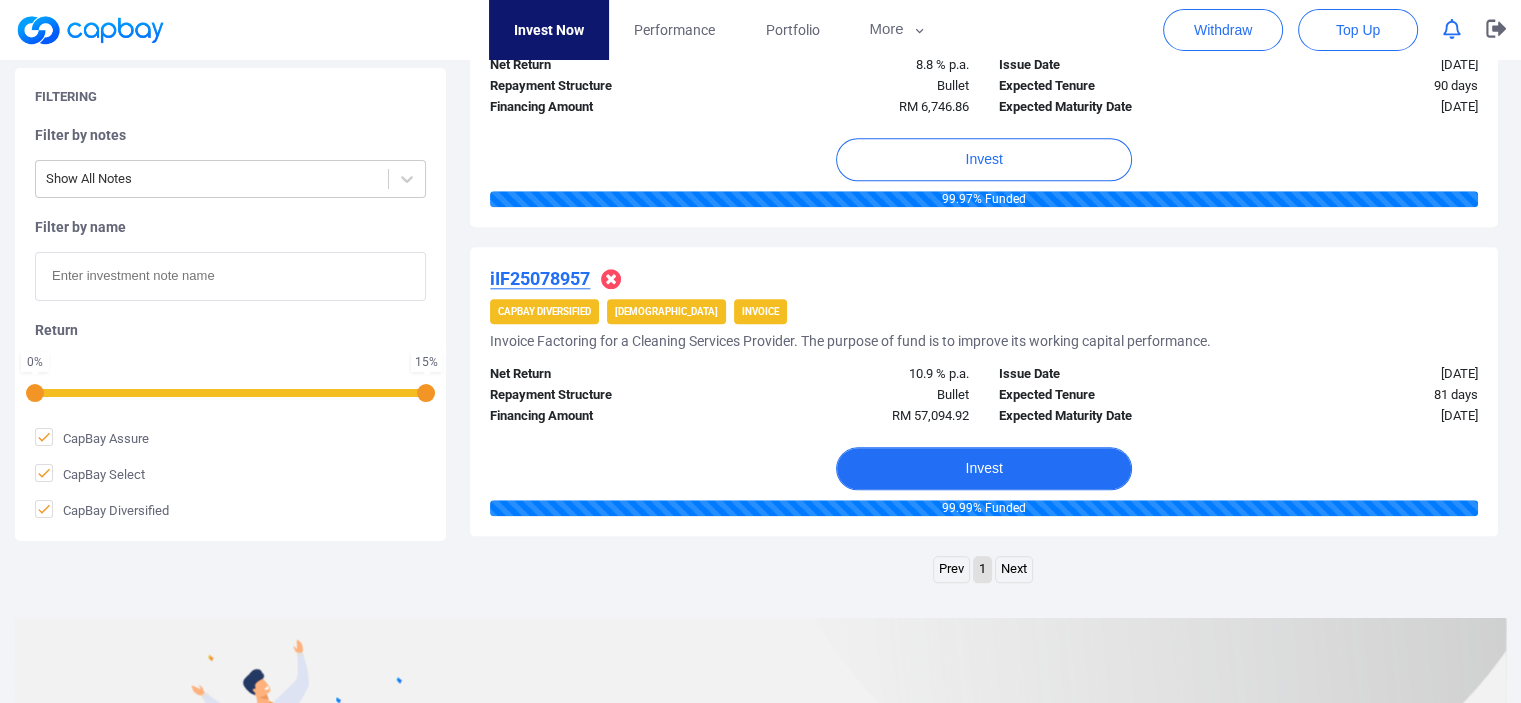 click on "Invest" at bounding box center [984, 468] 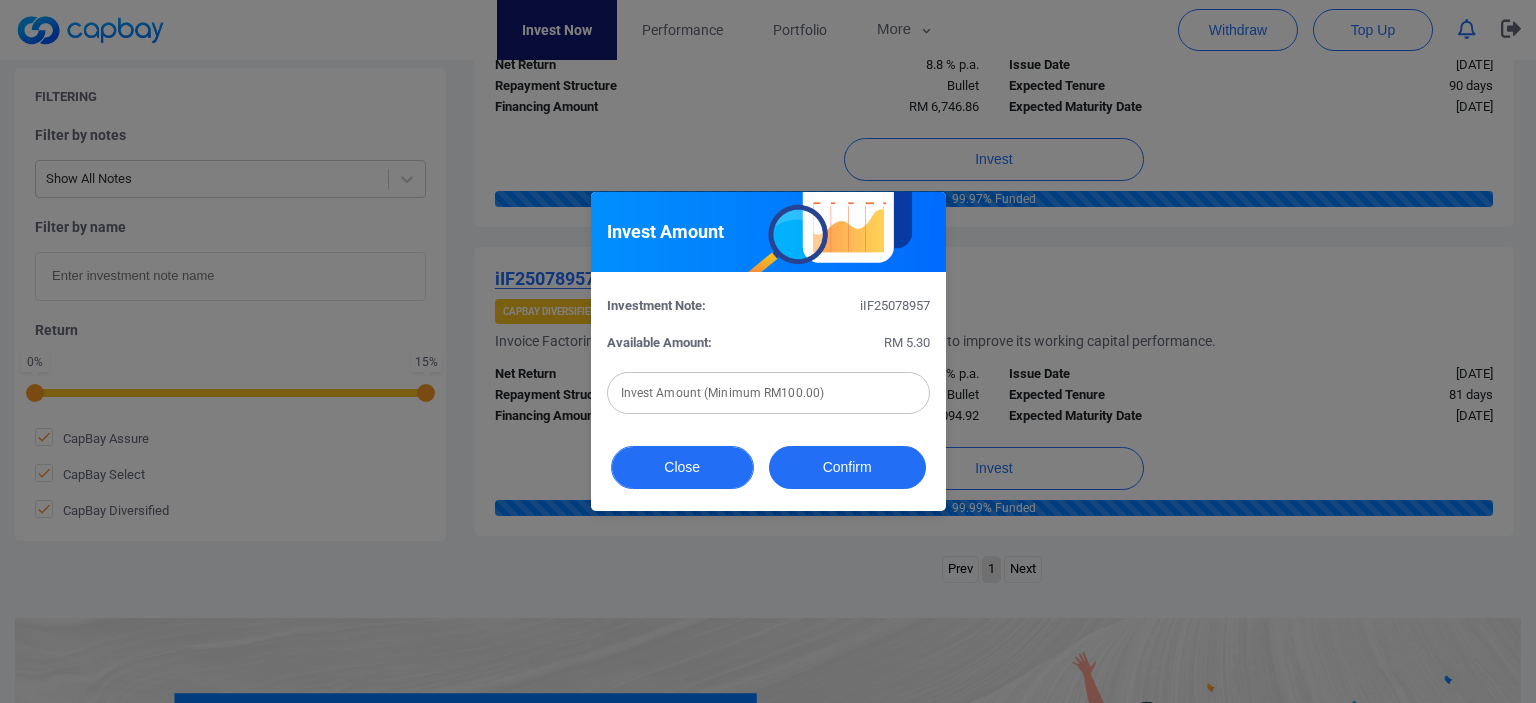 click on "Close" at bounding box center (682, 467) 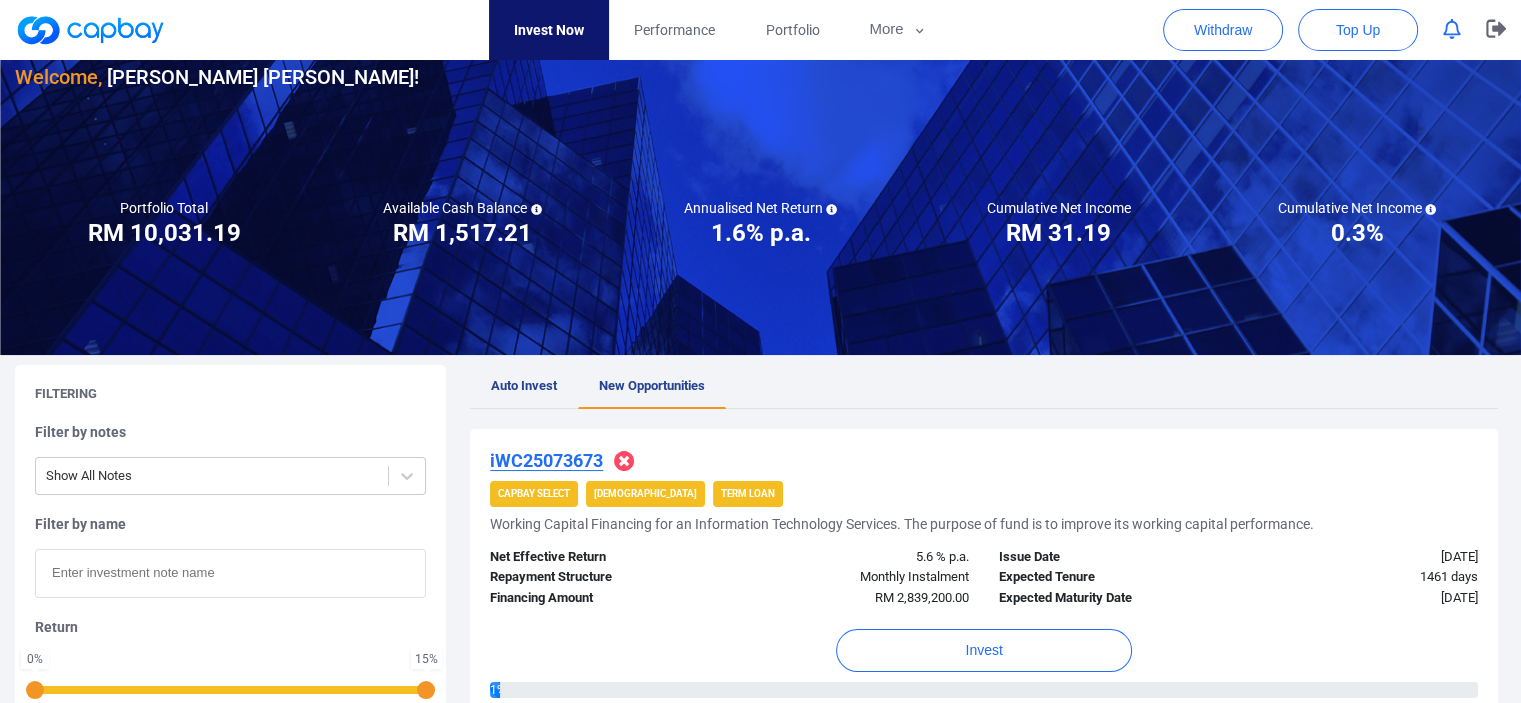 scroll, scrollTop: 0, scrollLeft: 0, axis: both 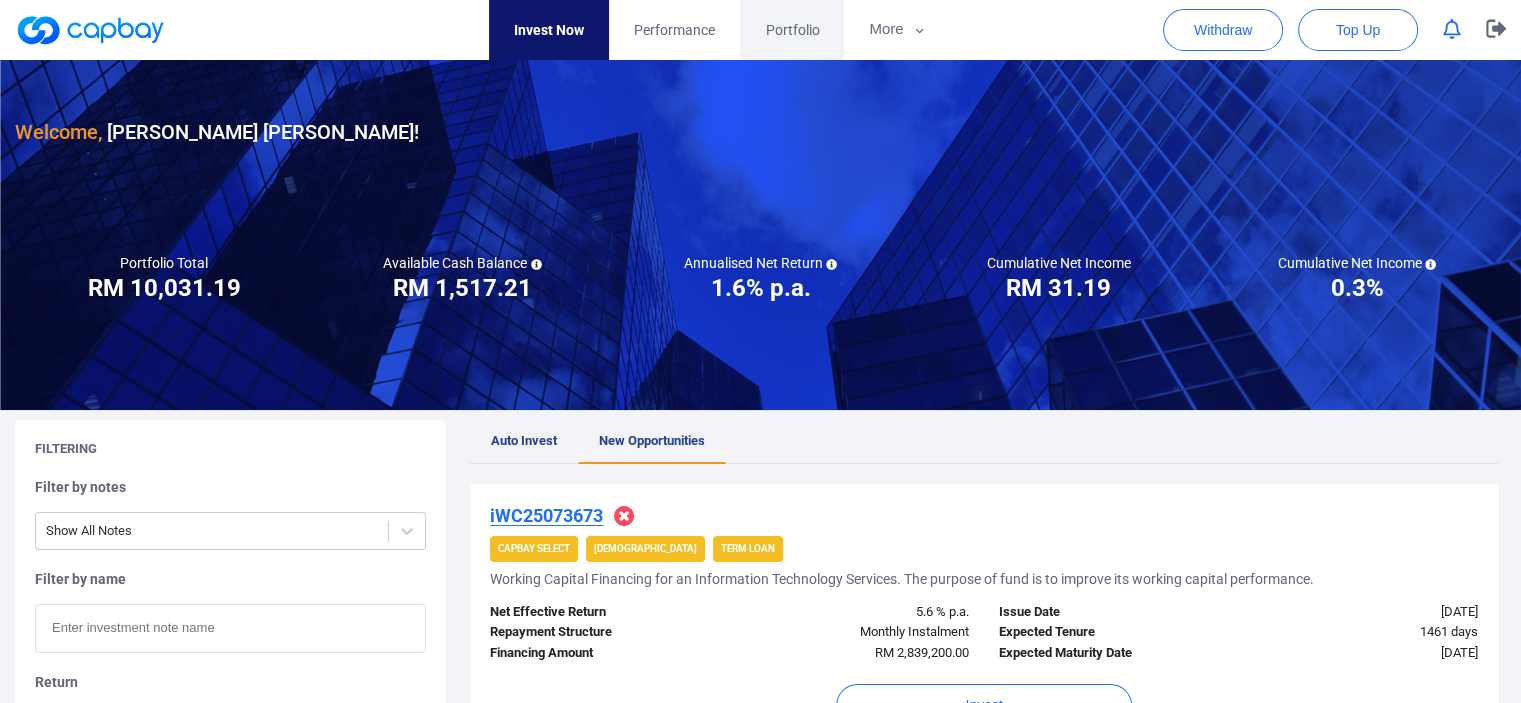 click on "Portfolio" at bounding box center (792, 30) 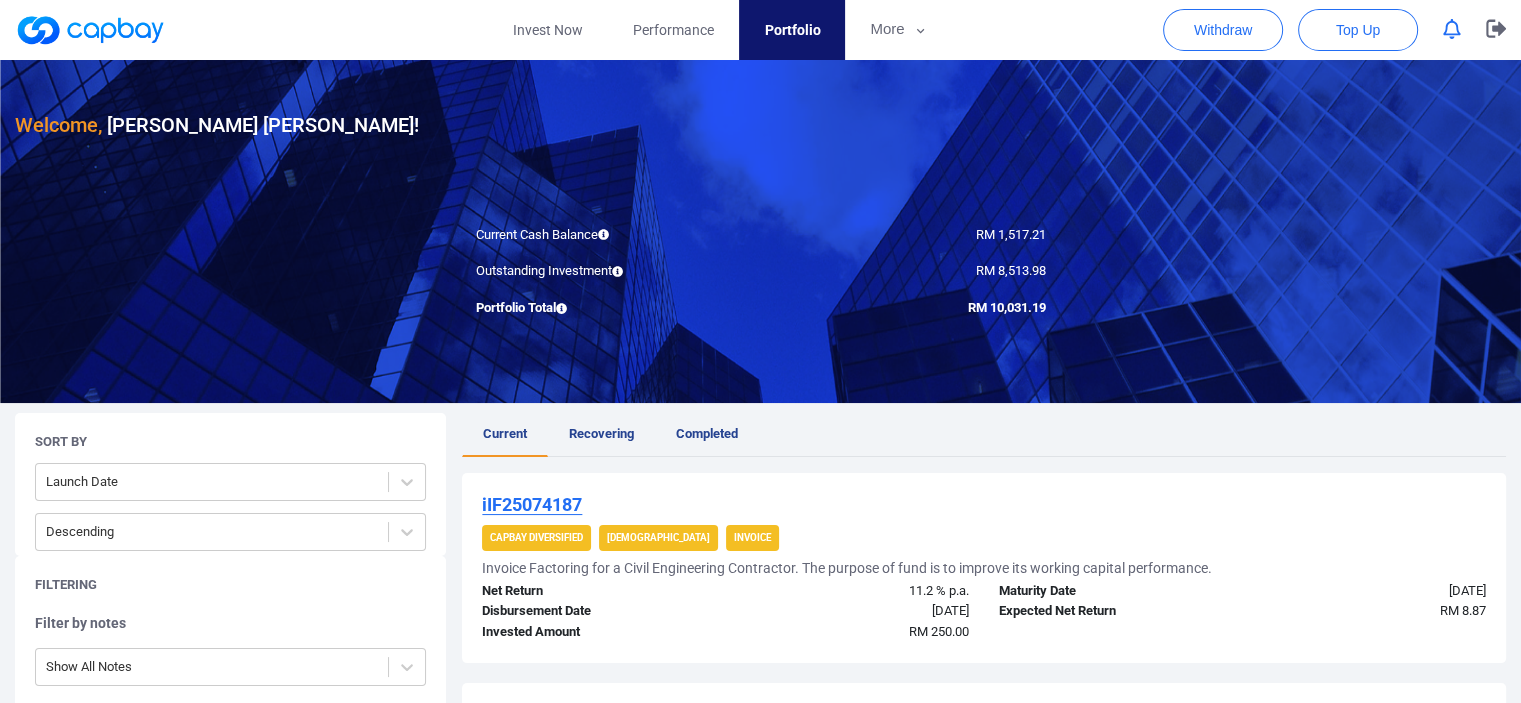 scroll, scrollTop: 0, scrollLeft: 0, axis: both 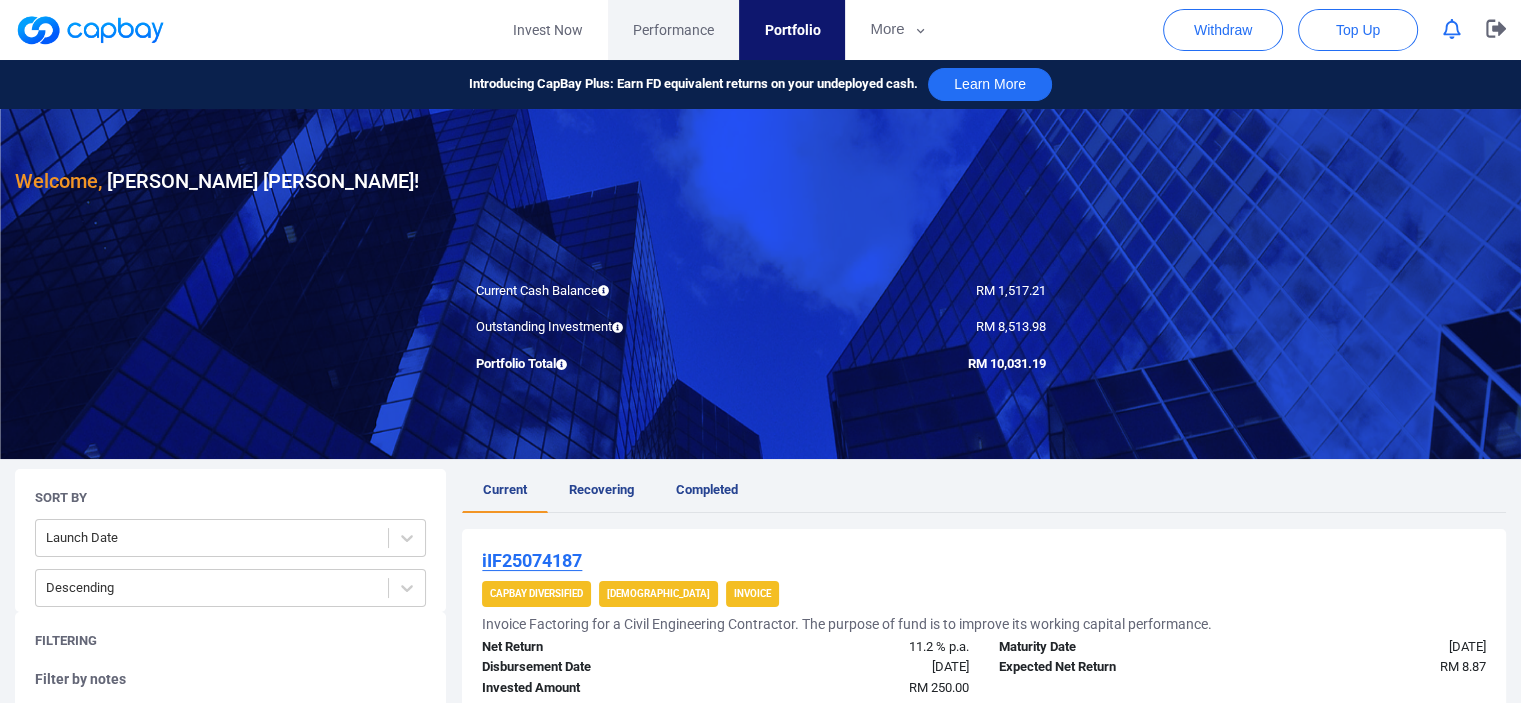 click on "Performance" at bounding box center (673, 30) 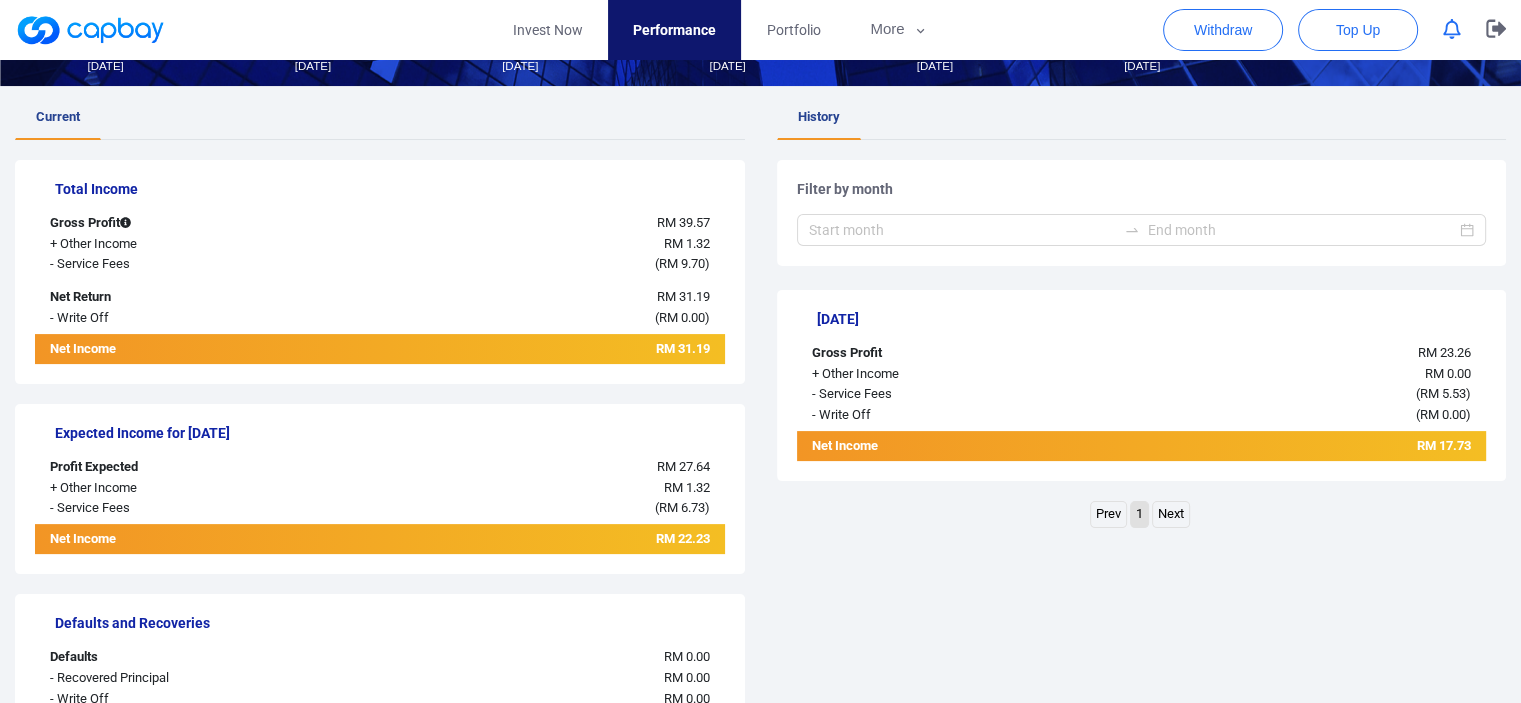 scroll, scrollTop: 318, scrollLeft: 0, axis: vertical 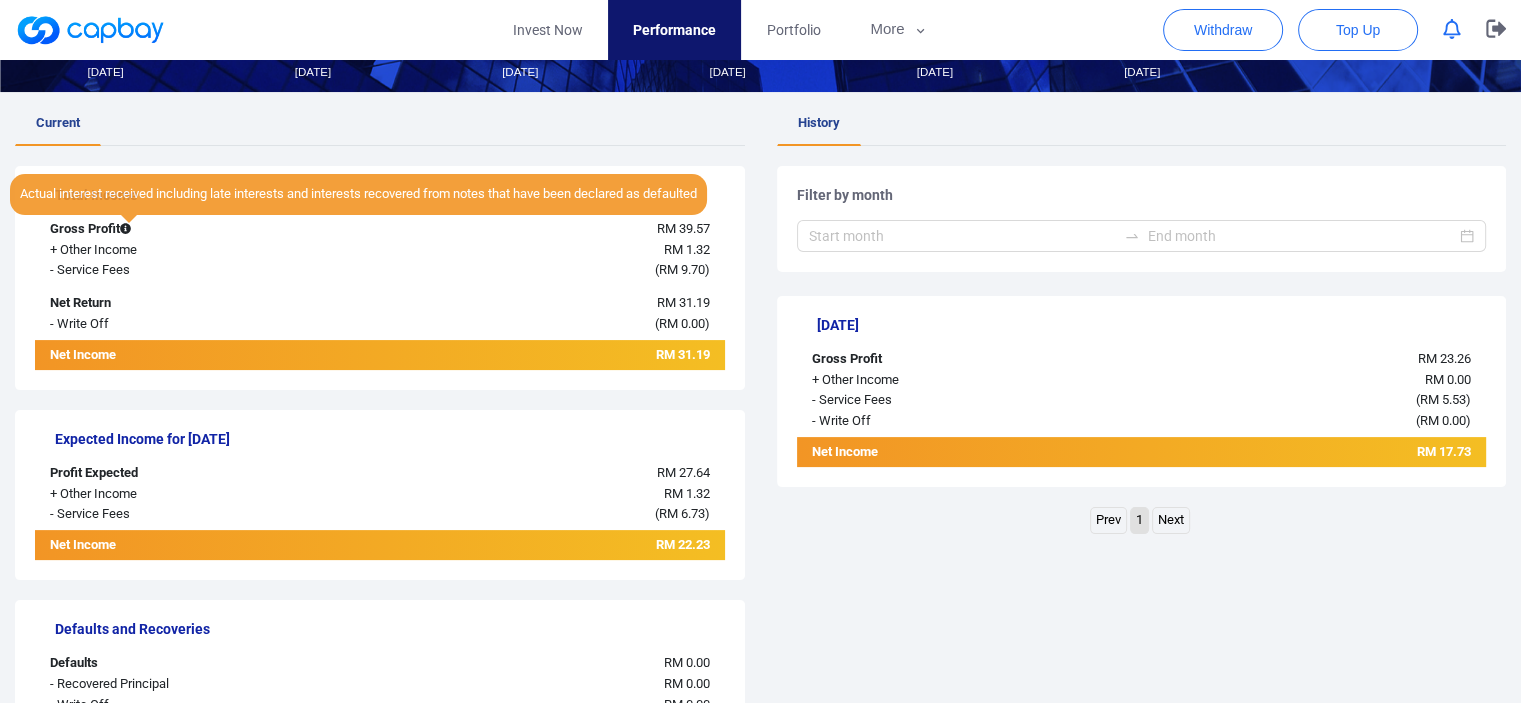 click 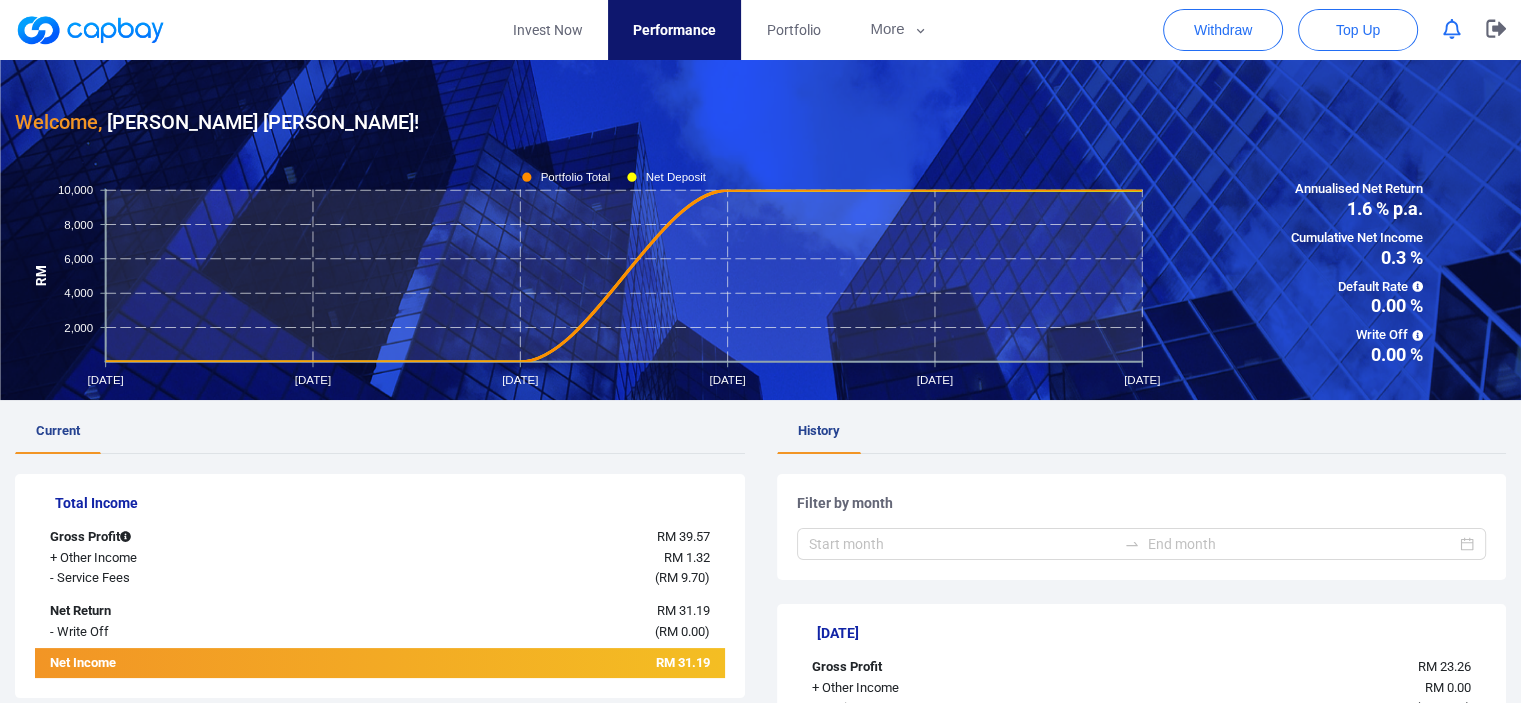 scroll, scrollTop: 0, scrollLeft: 0, axis: both 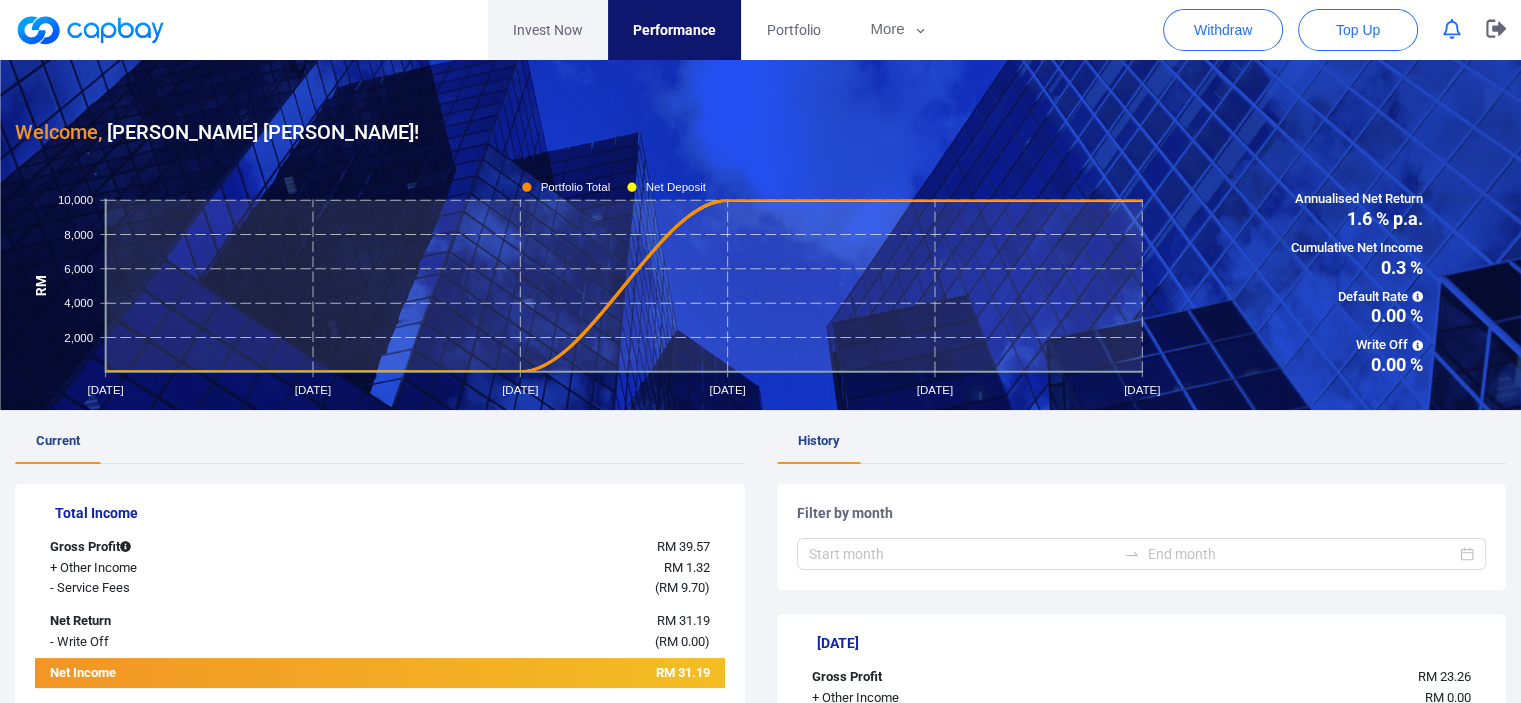 click on "Invest Now" at bounding box center (548, 30) 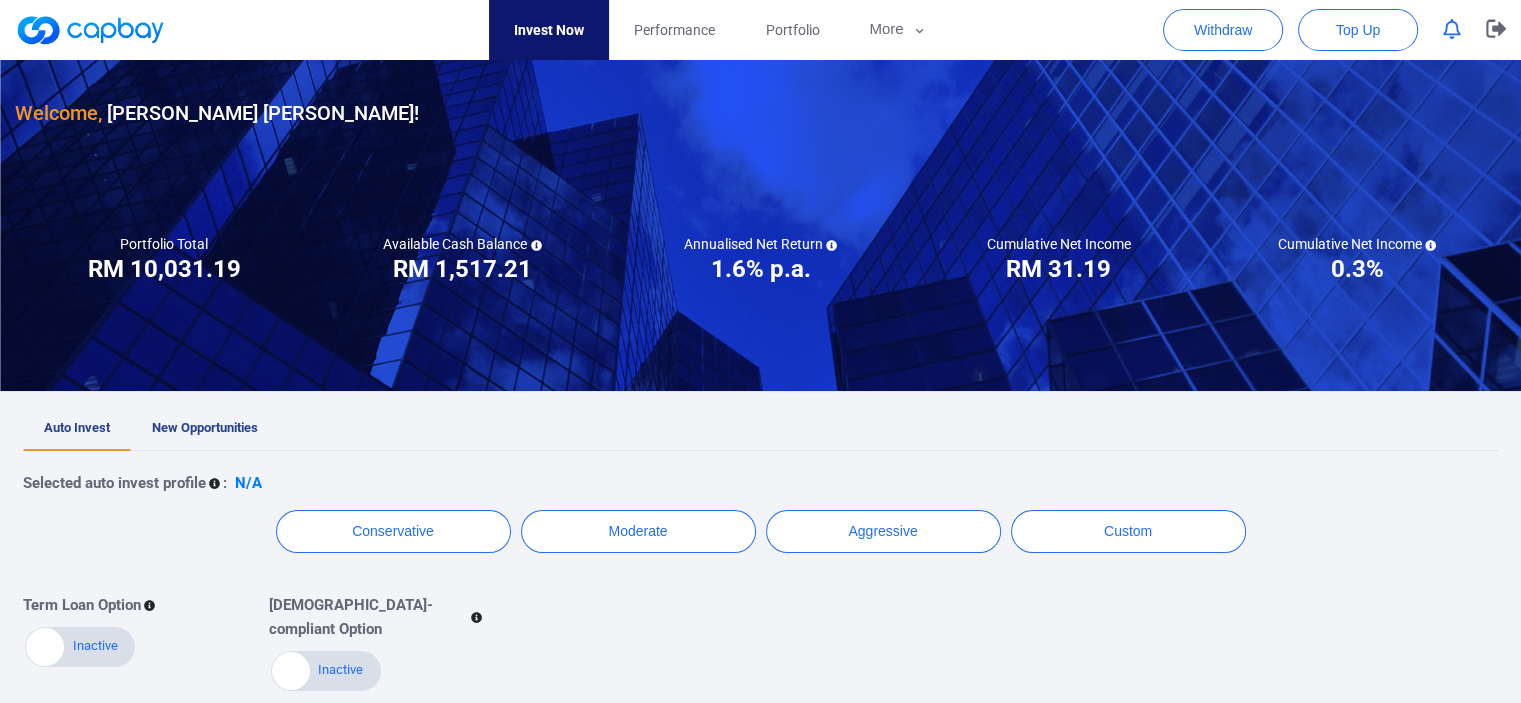 scroll, scrollTop: 300, scrollLeft: 0, axis: vertical 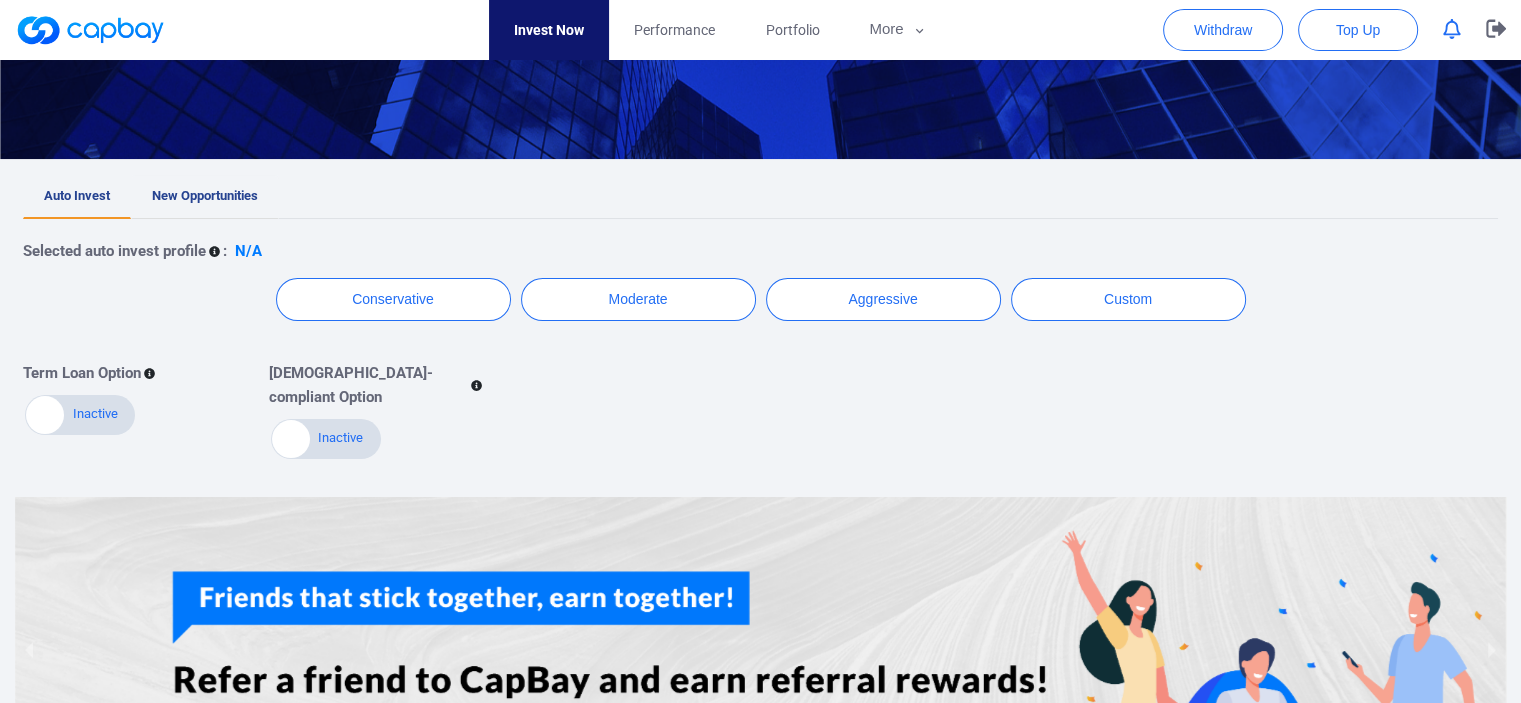 click on "New Opportunities" at bounding box center [205, 197] 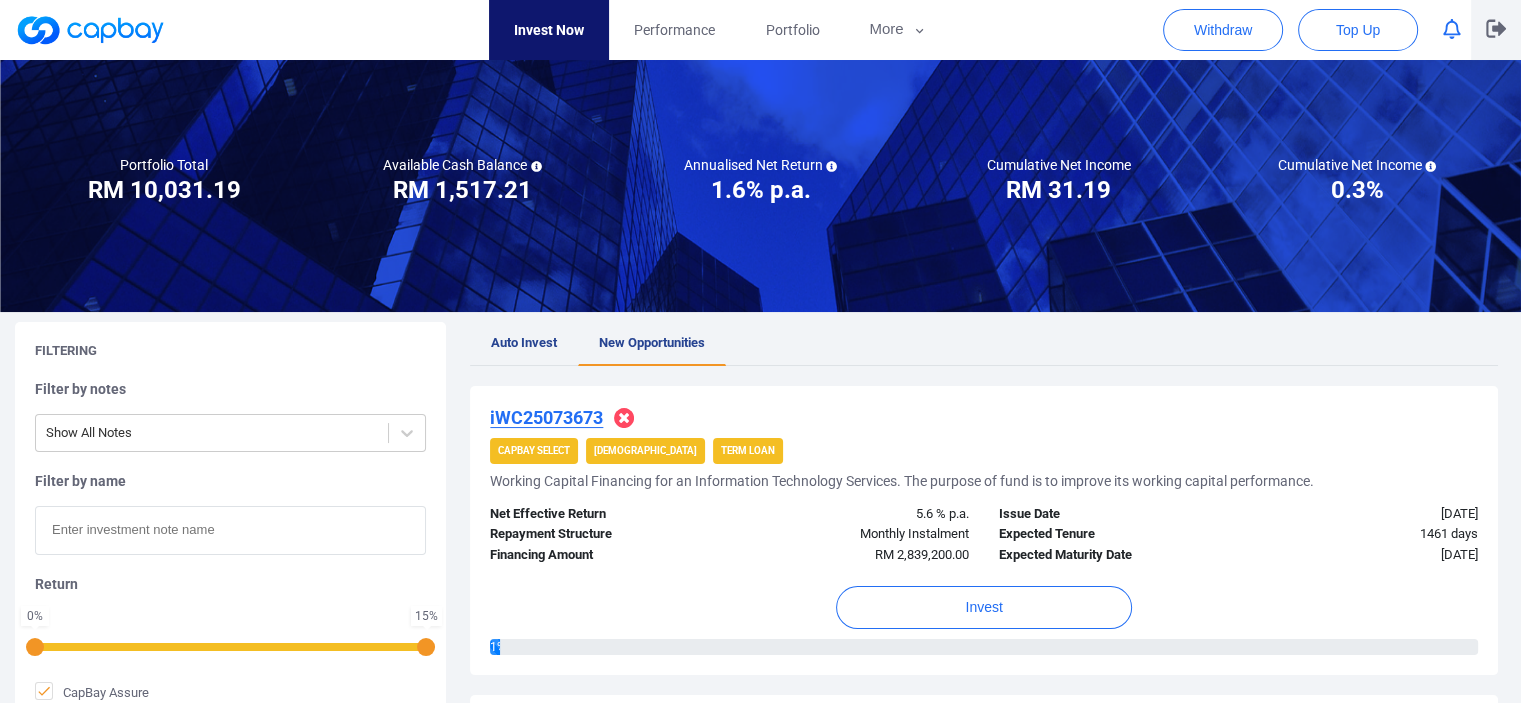 scroll, scrollTop: 96, scrollLeft: 0, axis: vertical 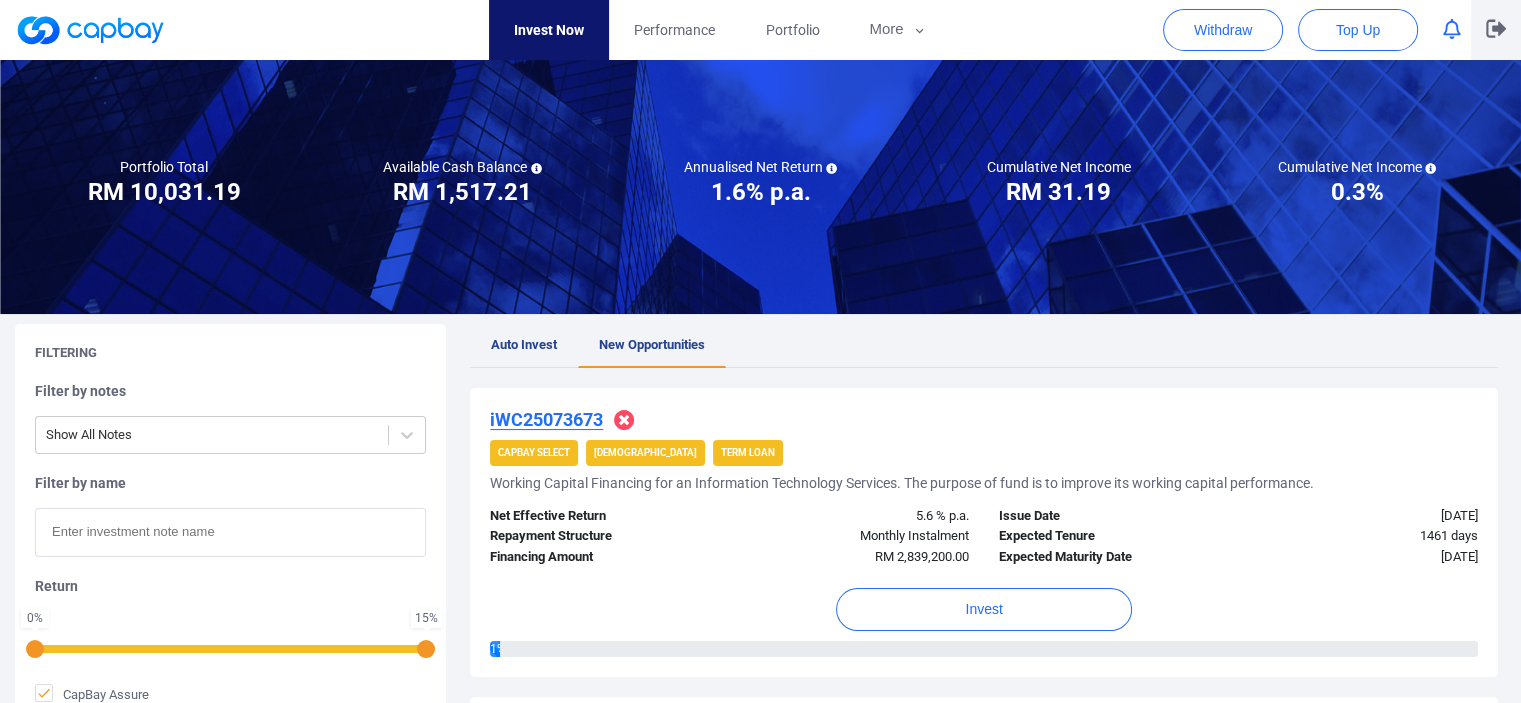 click 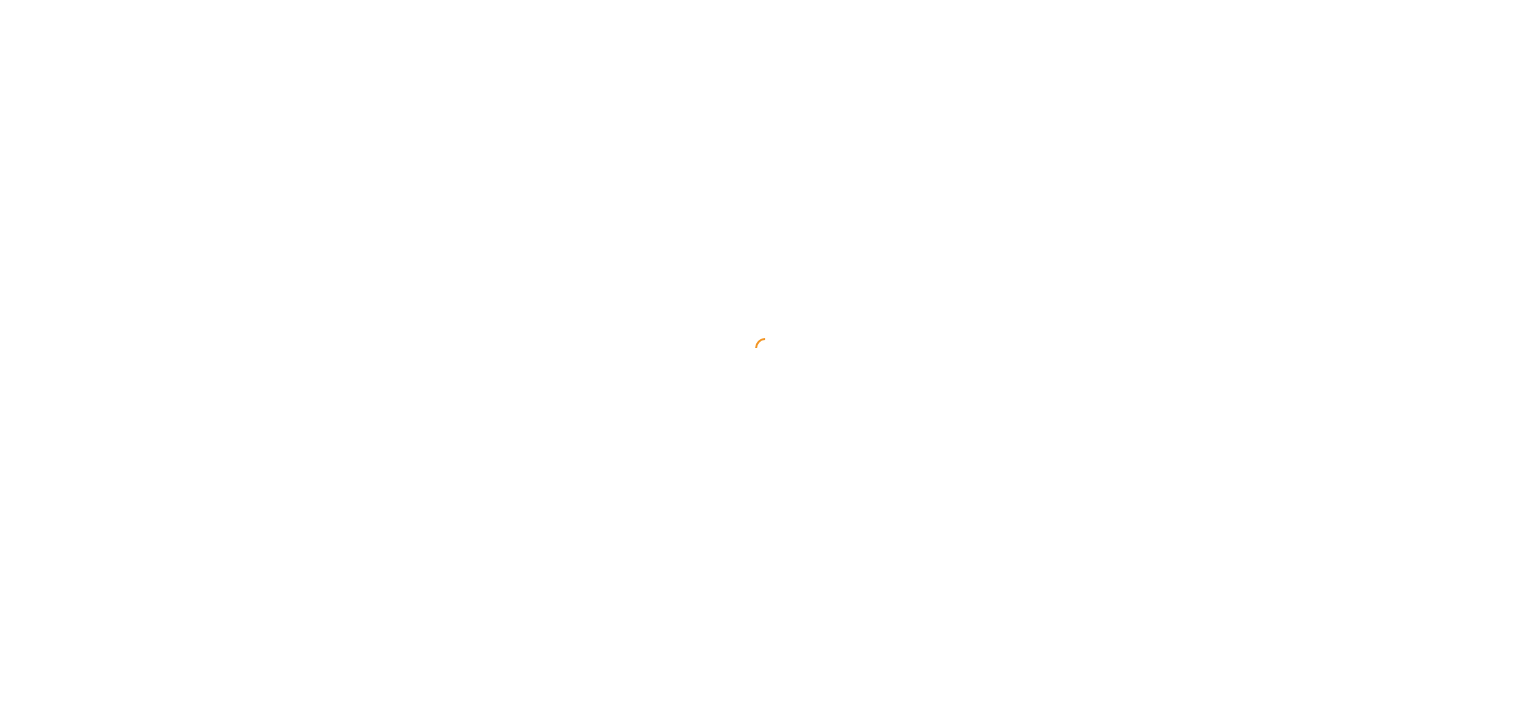 scroll, scrollTop: 0, scrollLeft: 0, axis: both 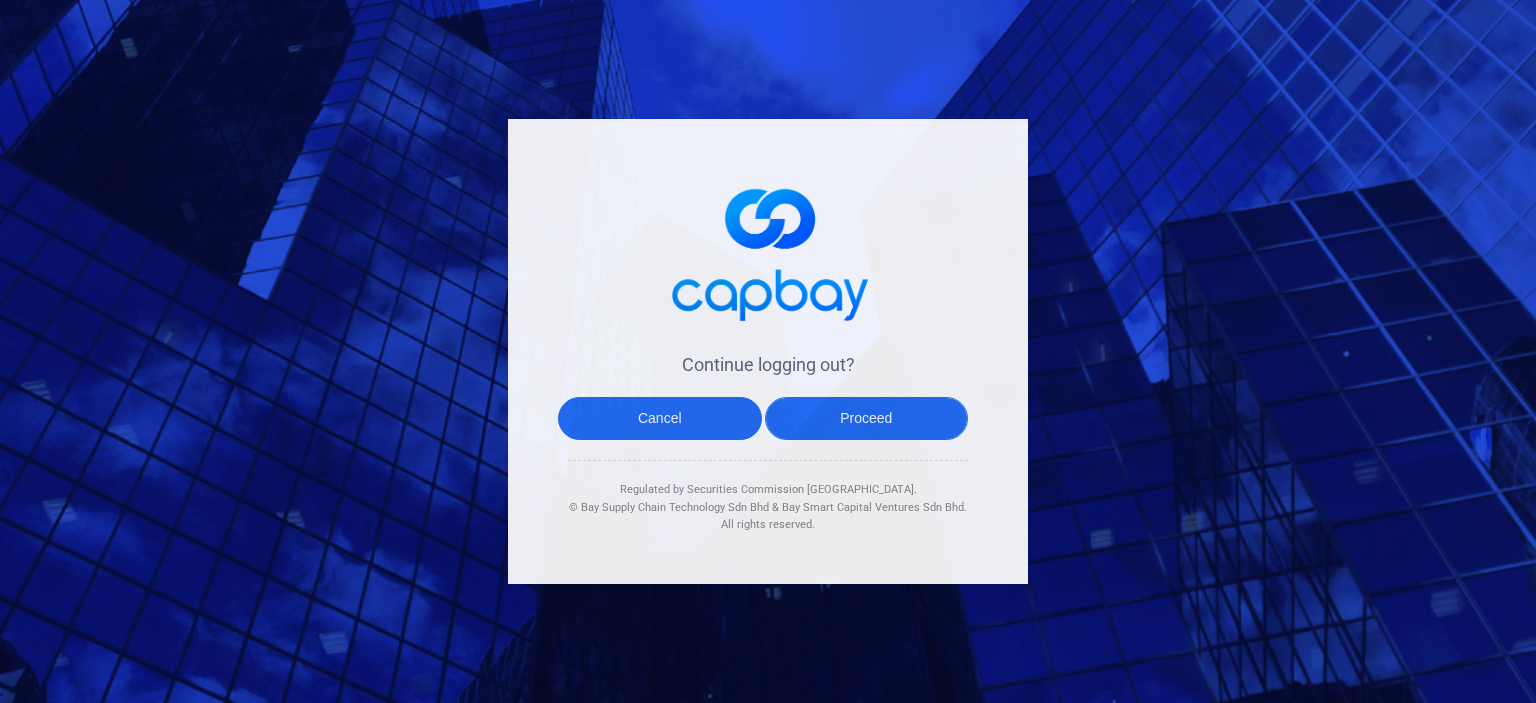 click on "Proceed" at bounding box center (867, 418) 